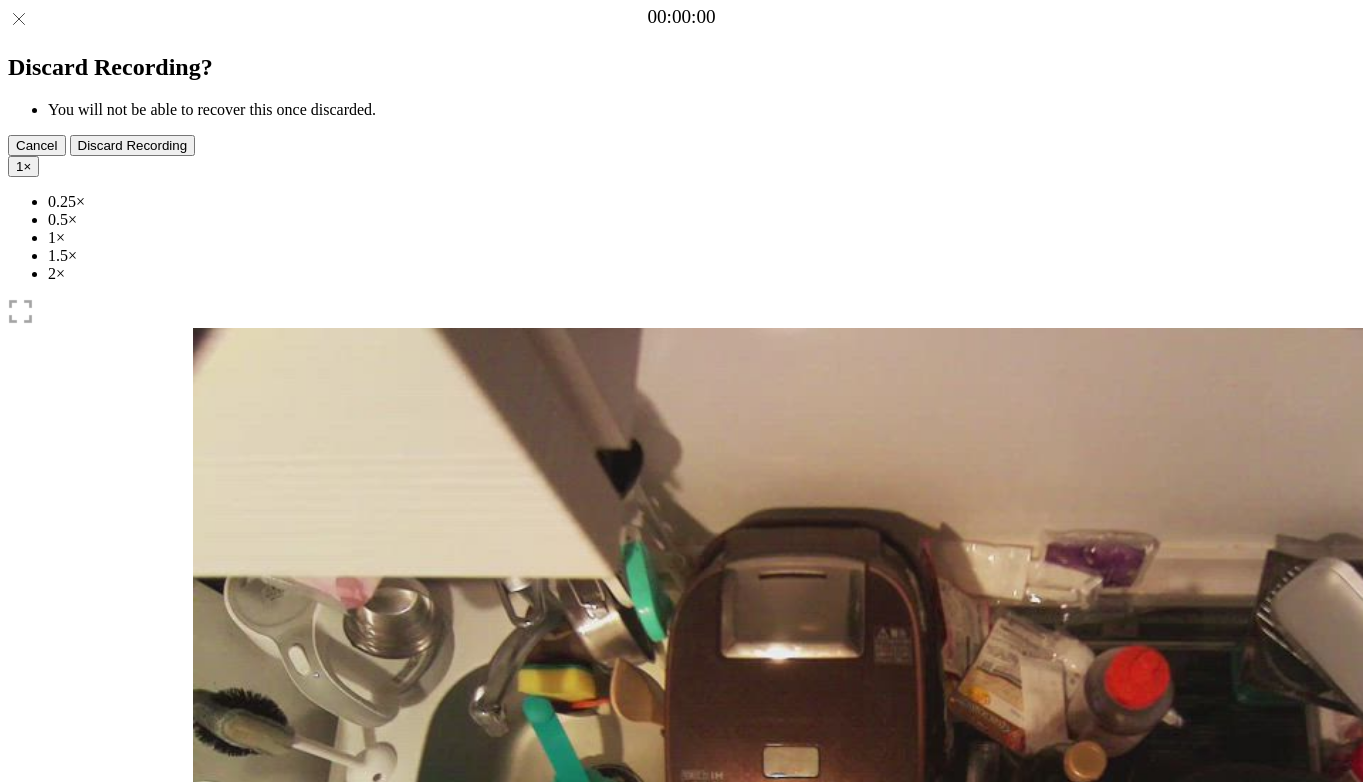 scroll, scrollTop: 0, scrollLeft: 0, axis: both 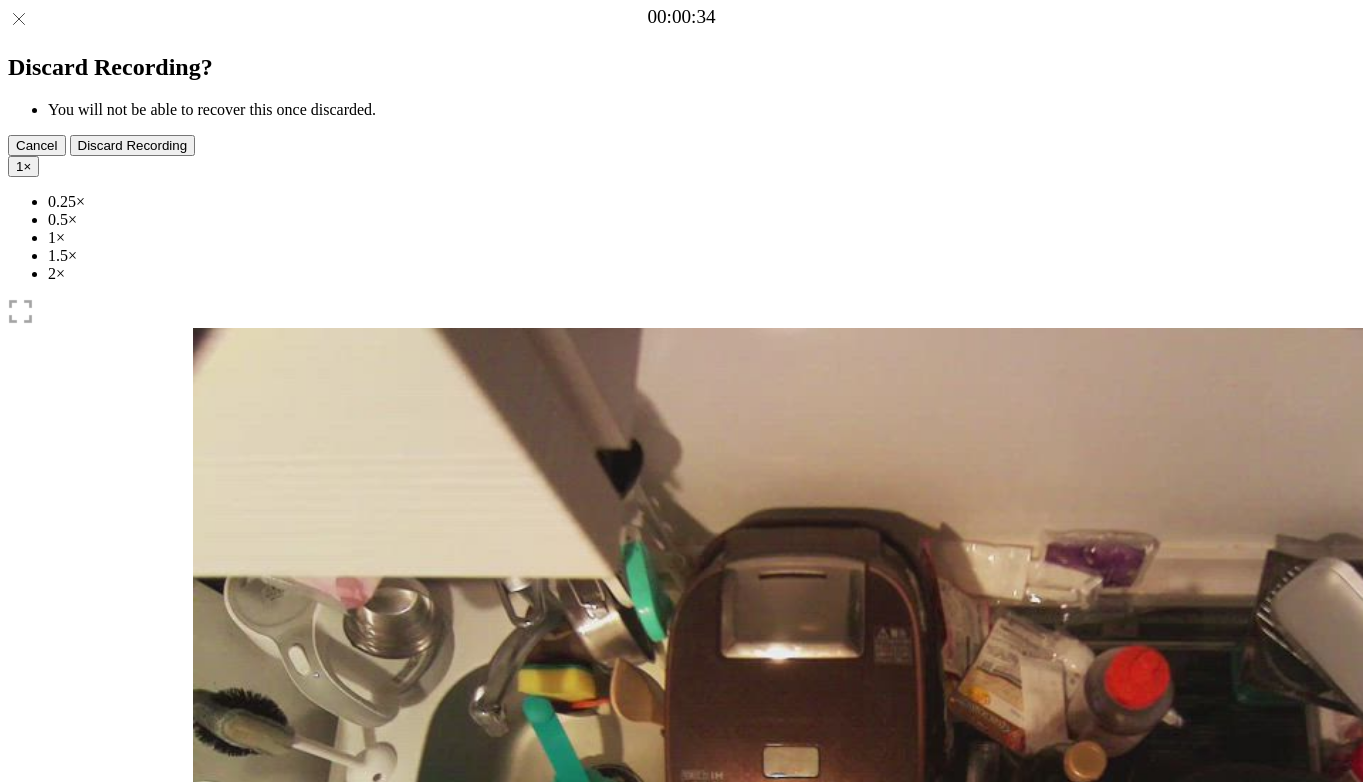 drag, startPoint x: 228, startPoint y: 602, endPoint x: 565, endPoint y: 611, distance: 337.12015 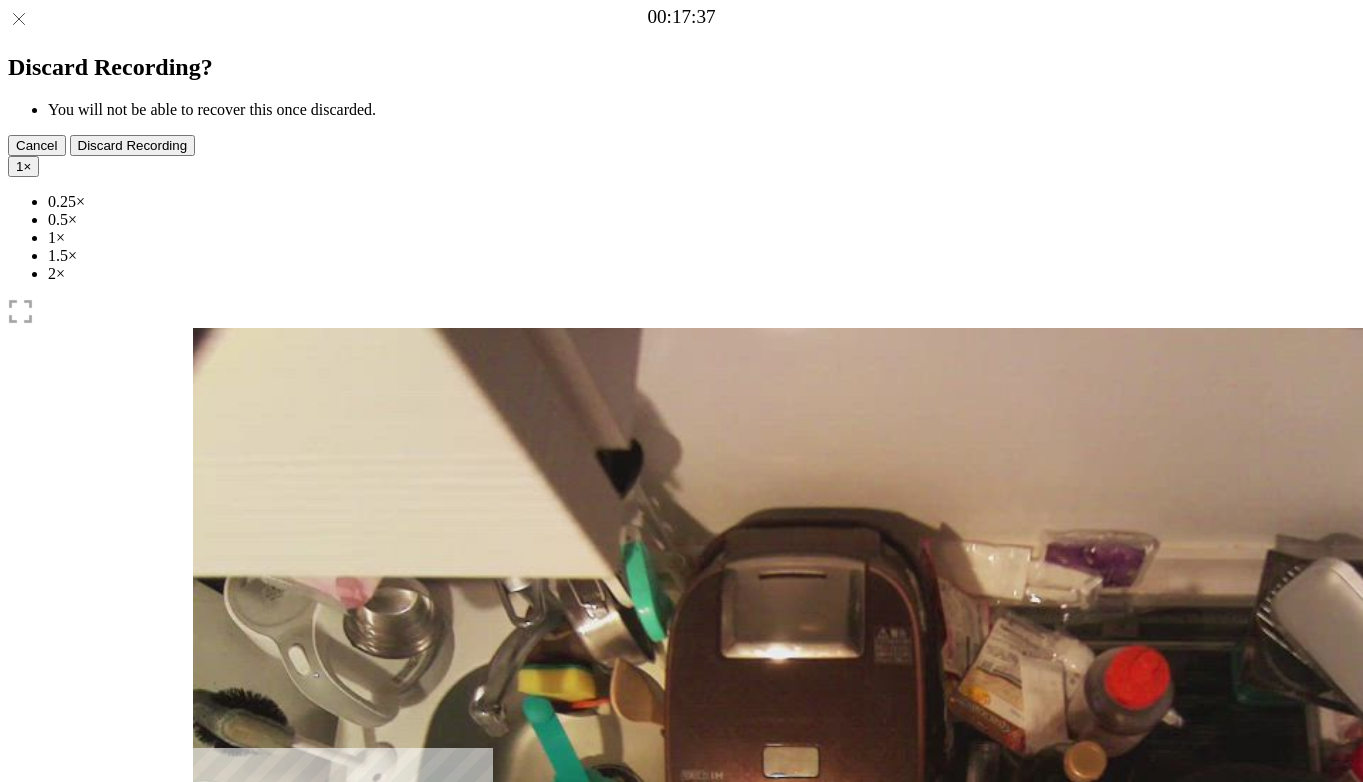 drag, startPoint x: 622, startPoint y: 598, endPoint x: 437, endPoint y: 592, distance: 185.09727 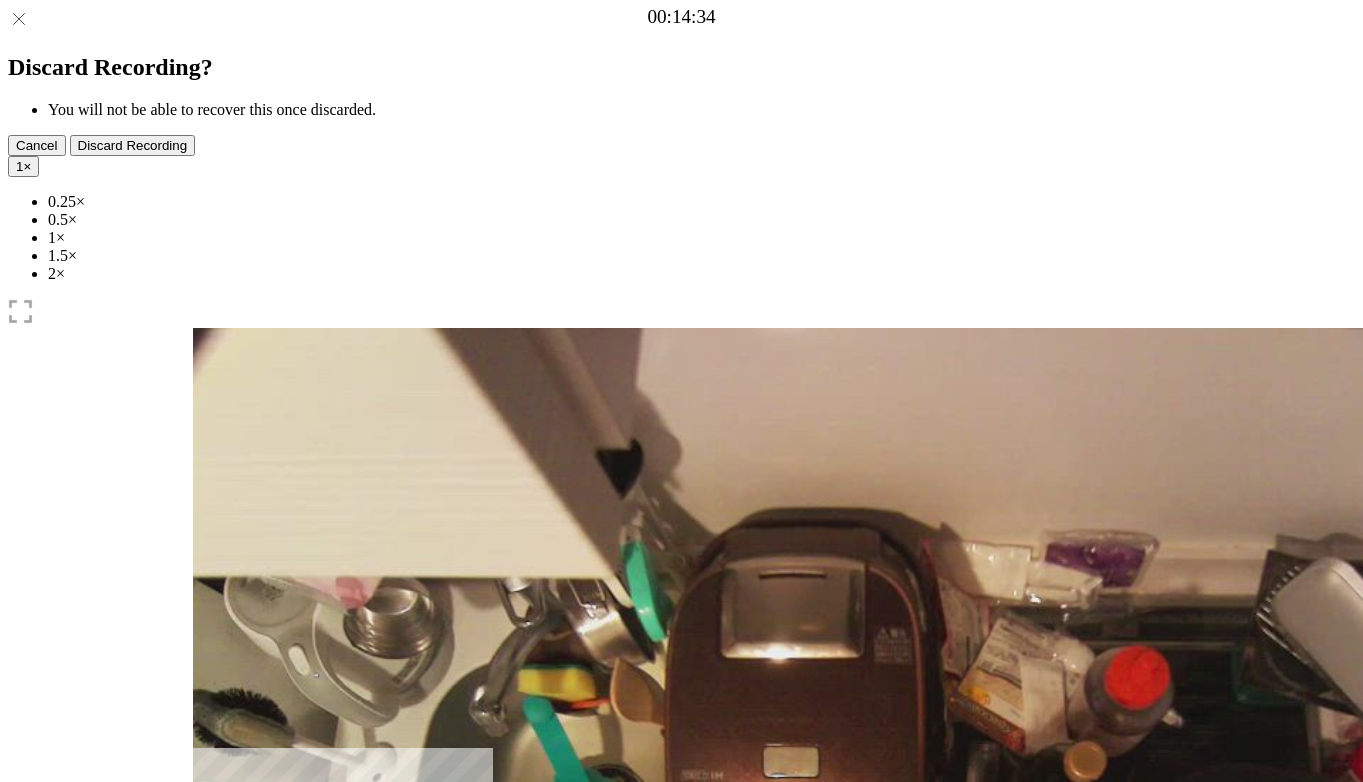 drag, startPoint x: 432, startPoint y: 603, endPoint x: 386, endPoint y: 601, distance: 46.043457 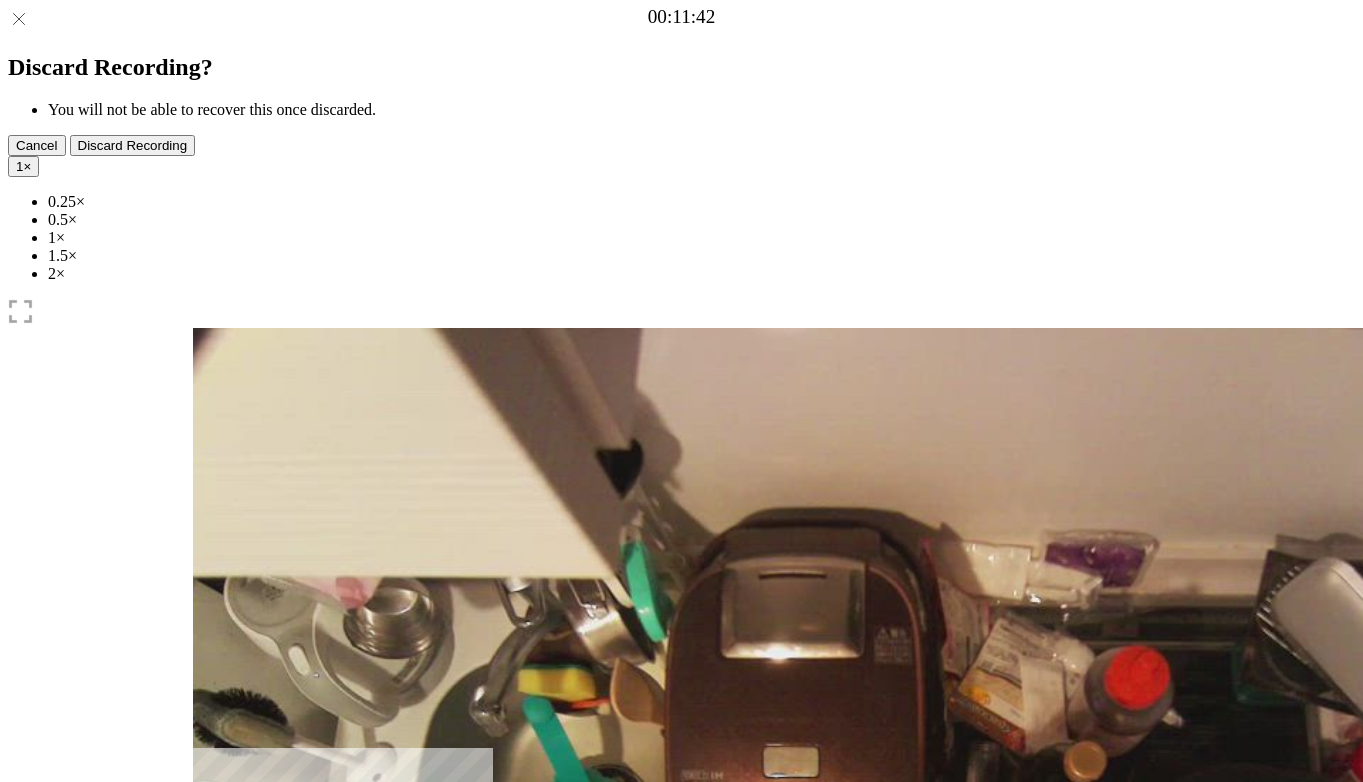 click at bounding box center (682, 902) 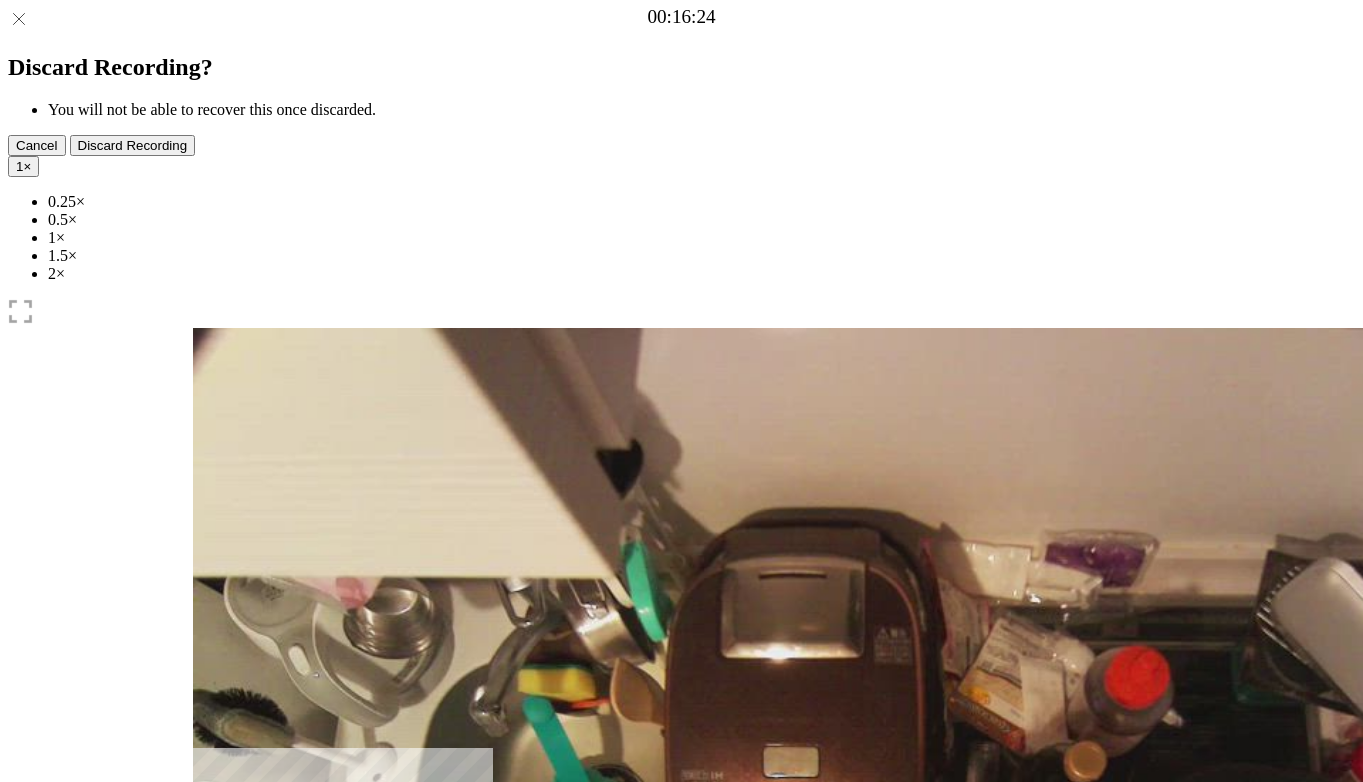 click at bounding box center [305, 1041] 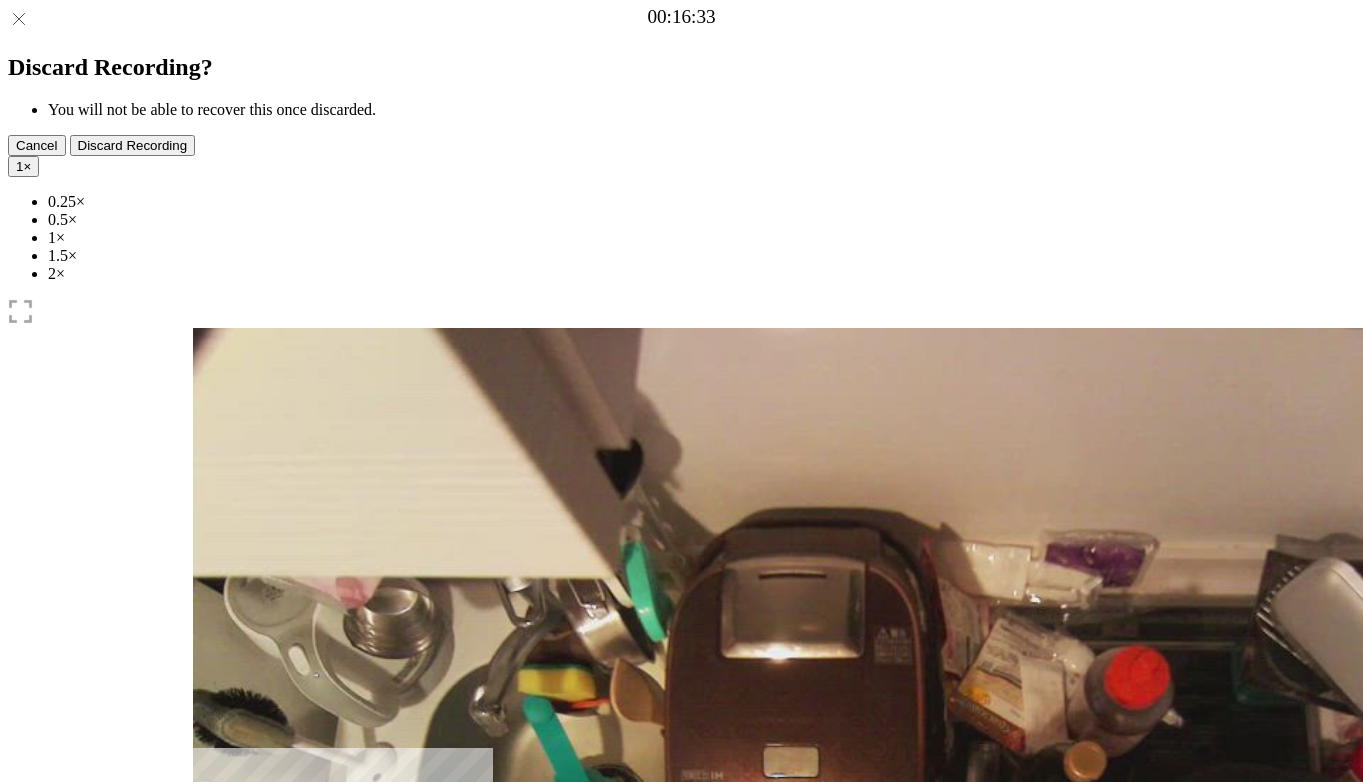 click at bounding box center [229, 1041] 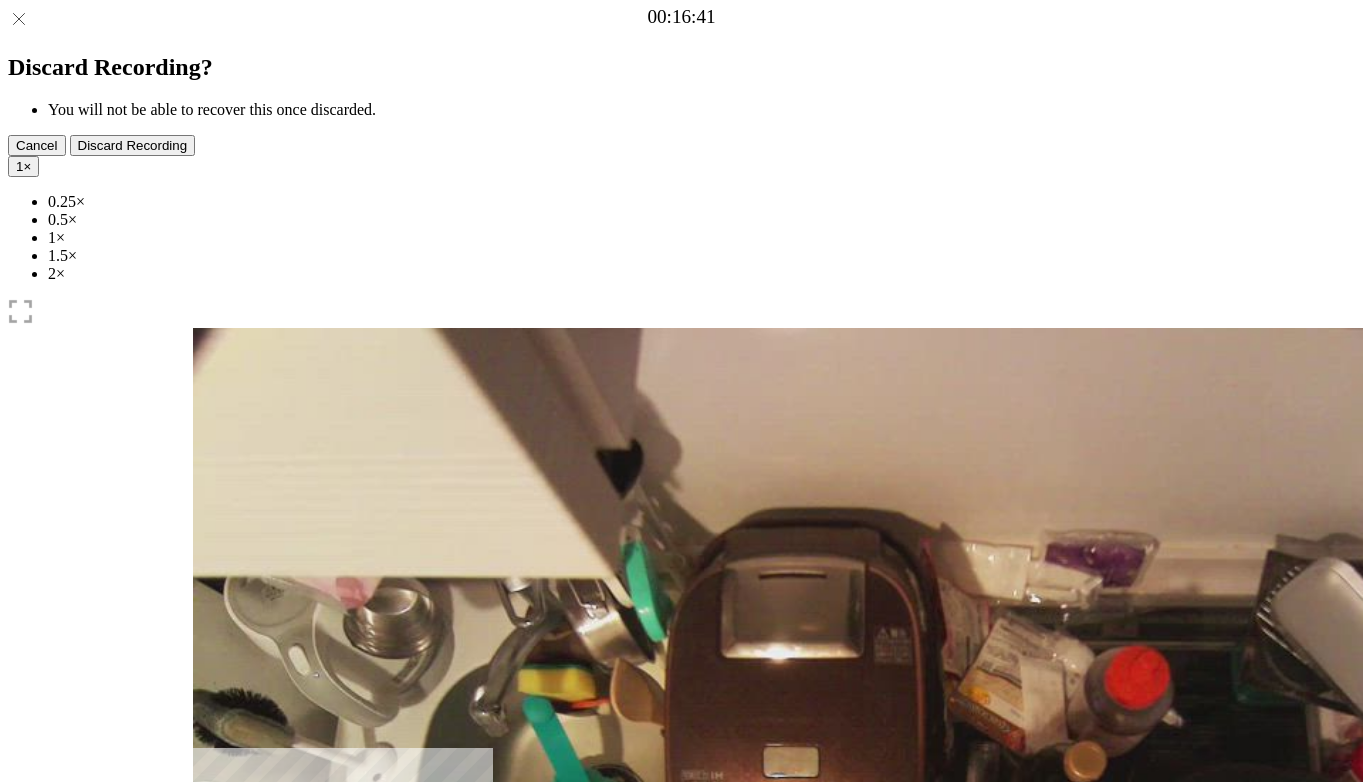click at bounding box center (305, 1041) 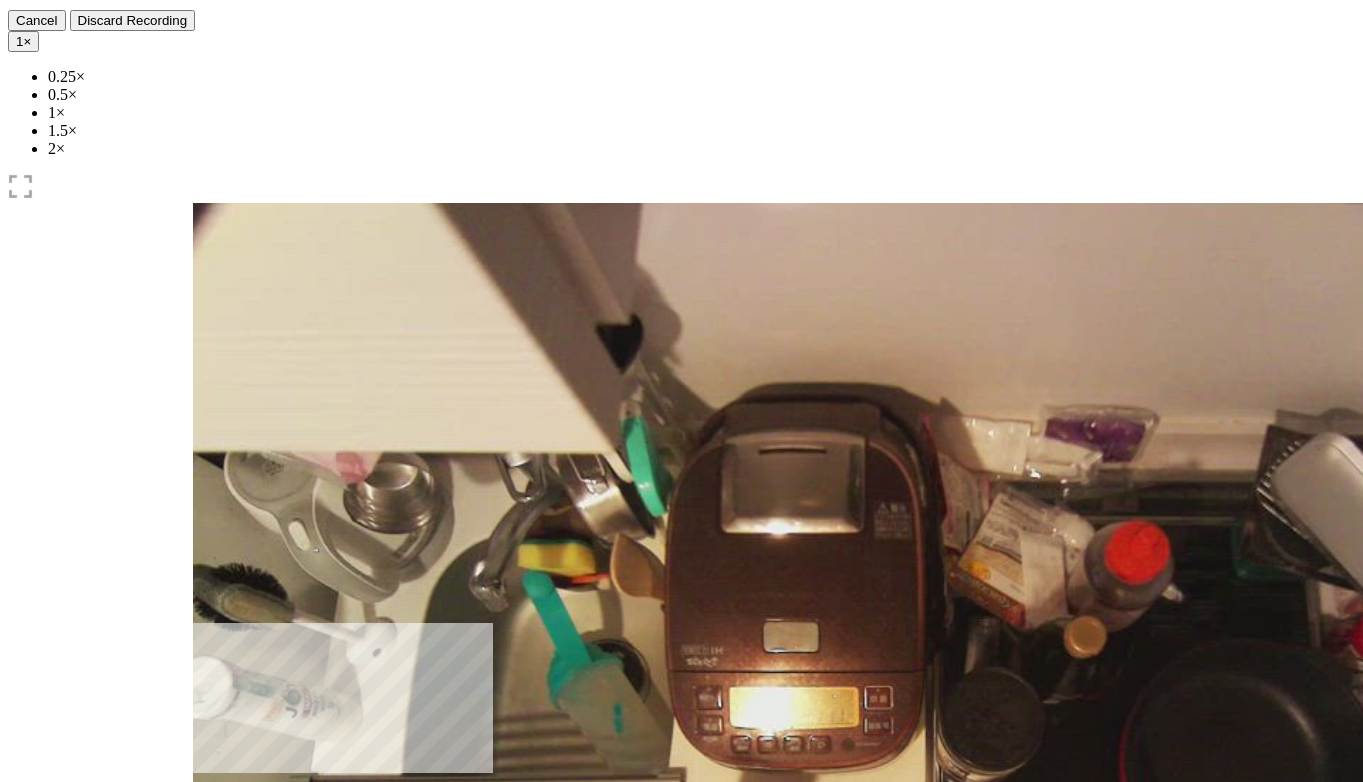 scroll, scrollTop: 159, scrollLeft: 0, axis: vertical 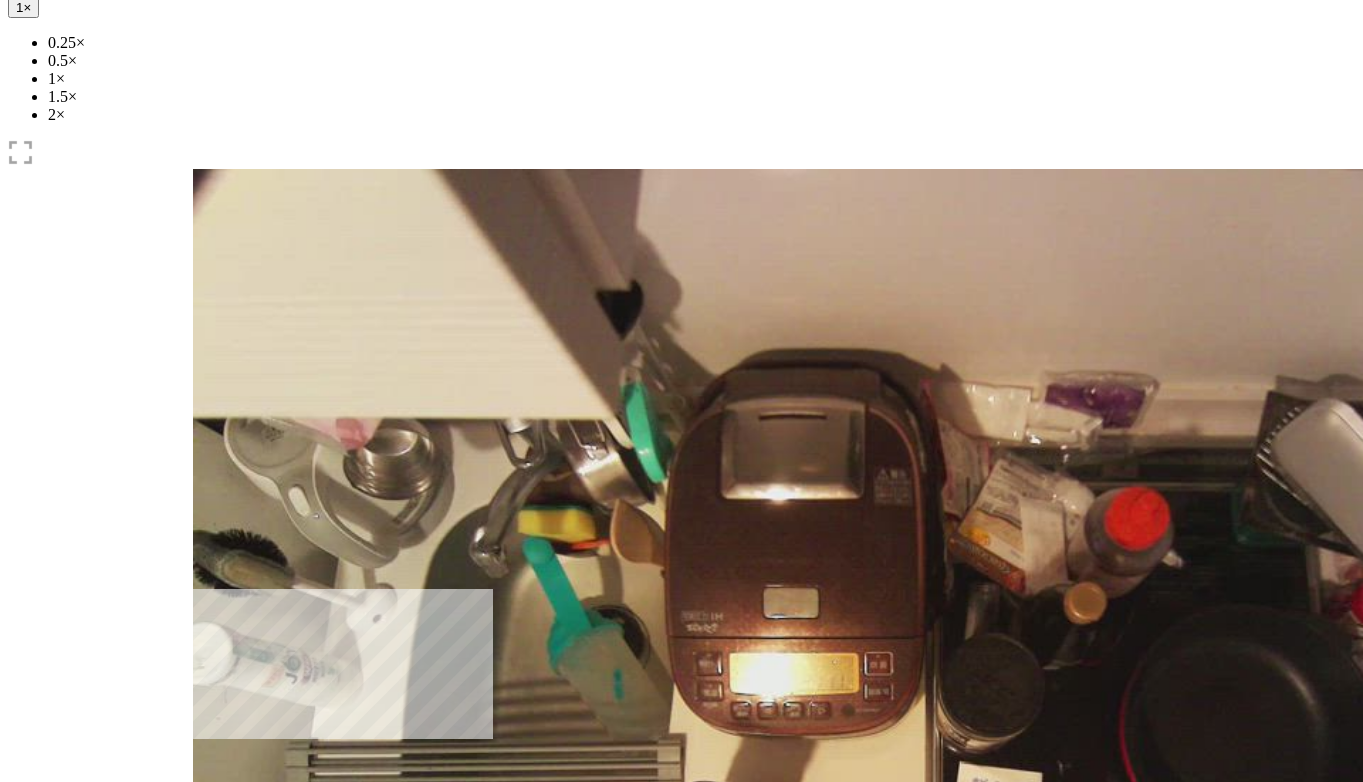 drag, startPoint x: 500, startPoint y: 445, endPoint x: 574, endPoint y: 473, distance: 79.12016 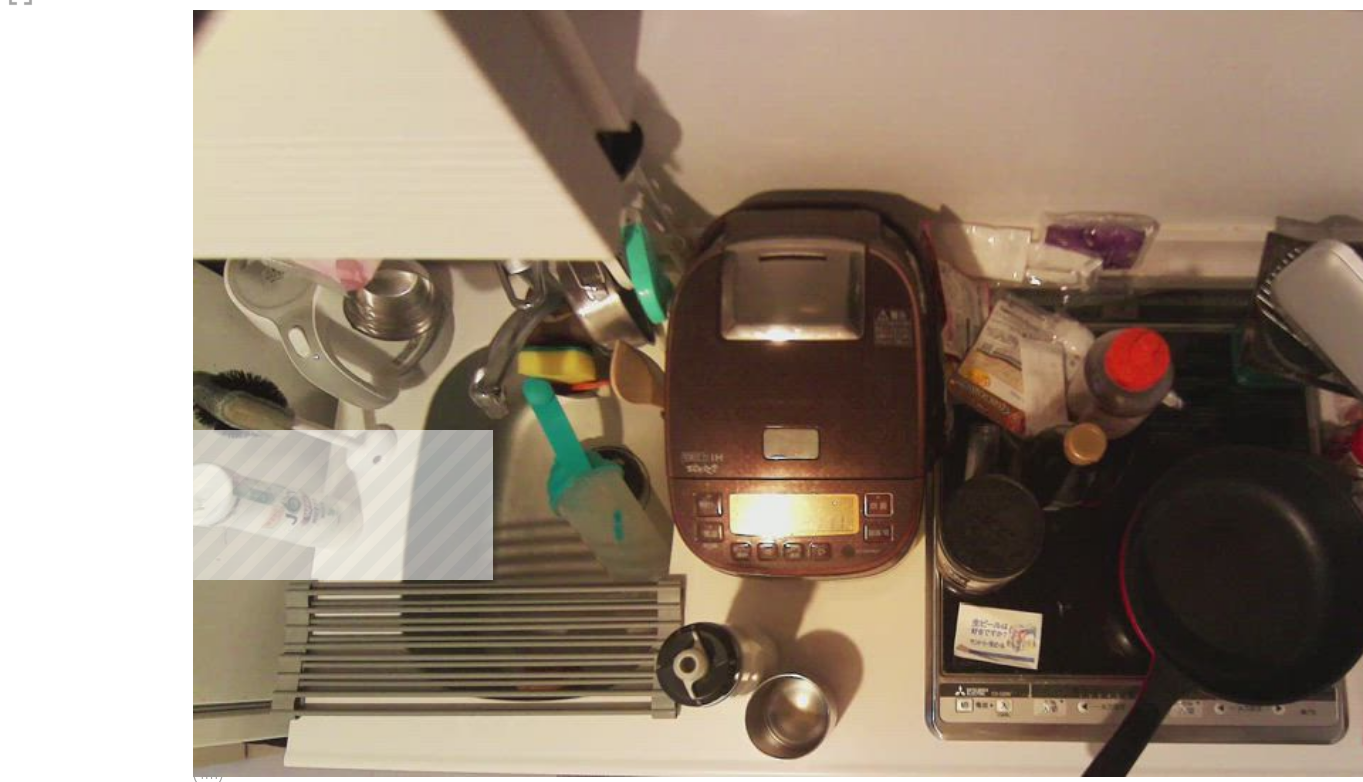 scroll, scrollTop: 385, scrollLeft: 0, axis: vertical 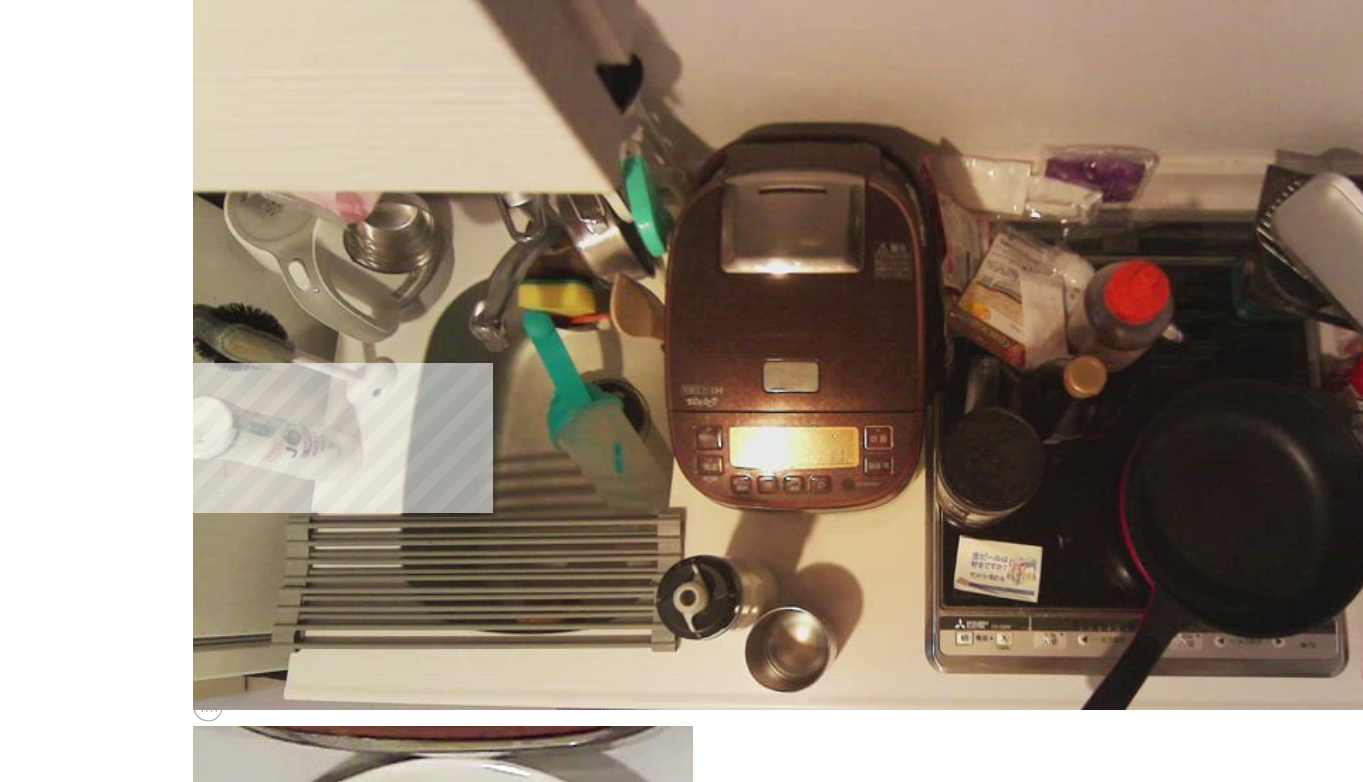 click on "**********" at bounding box center (682, 1523) 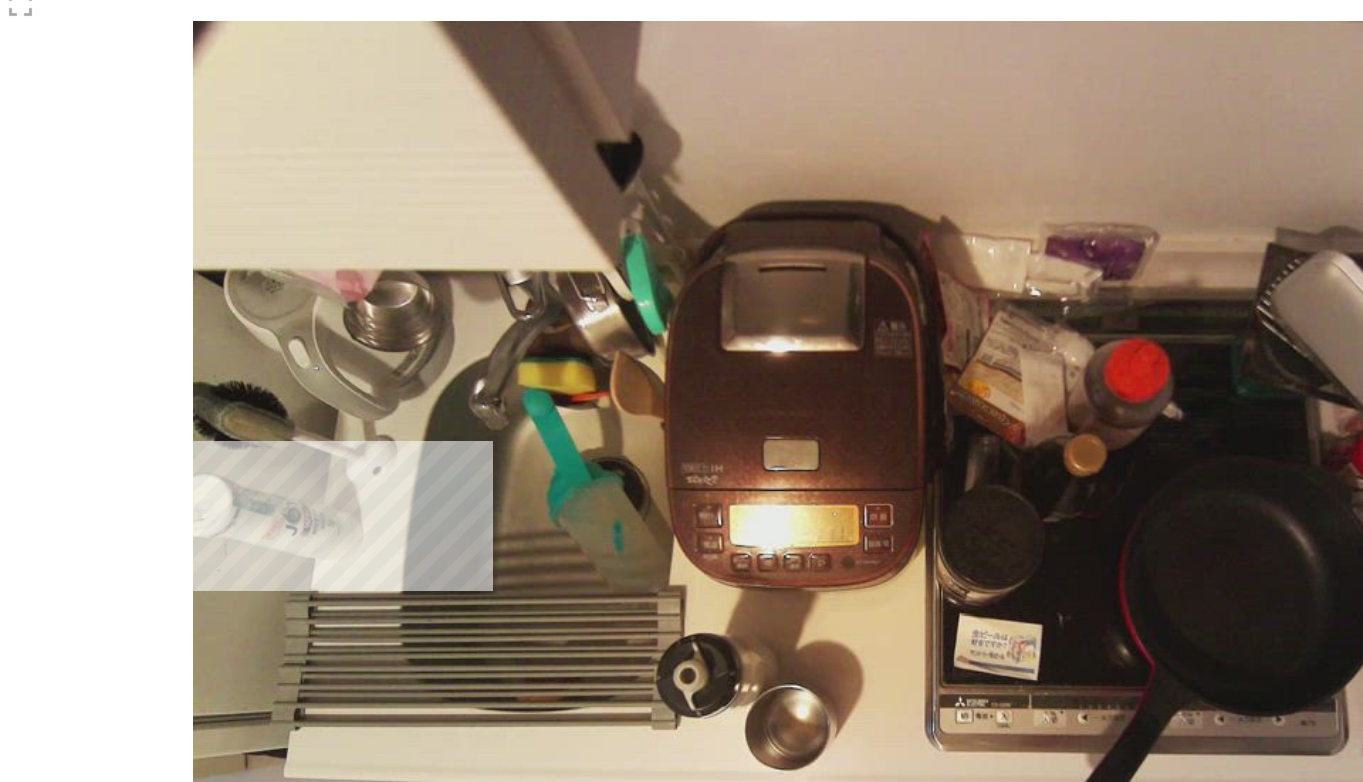 scroll, scrollTop: 298, scrollLeft: 0, axis: vertical 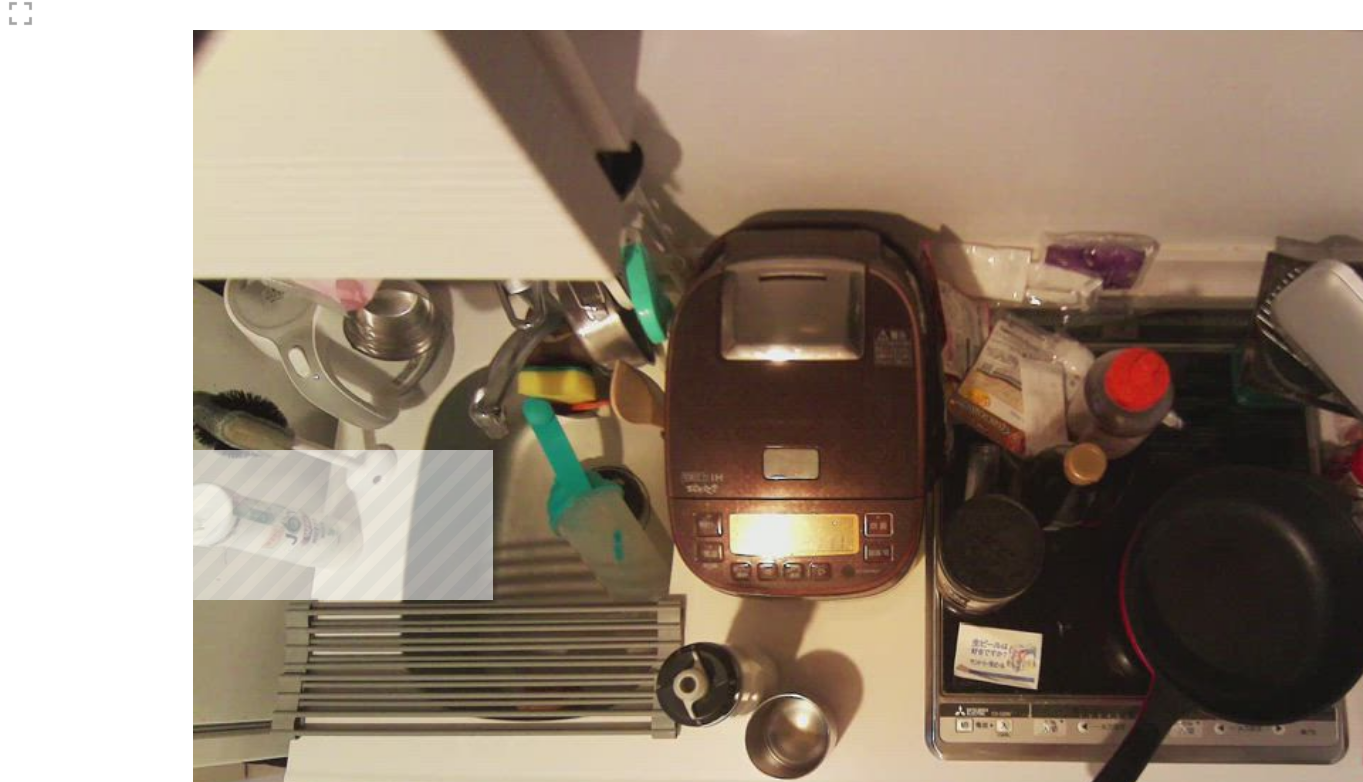 drag, startPoint x: 574, startPoint y: 303, endPoint x: 447, endPoint y: 317, distance: 127.769325 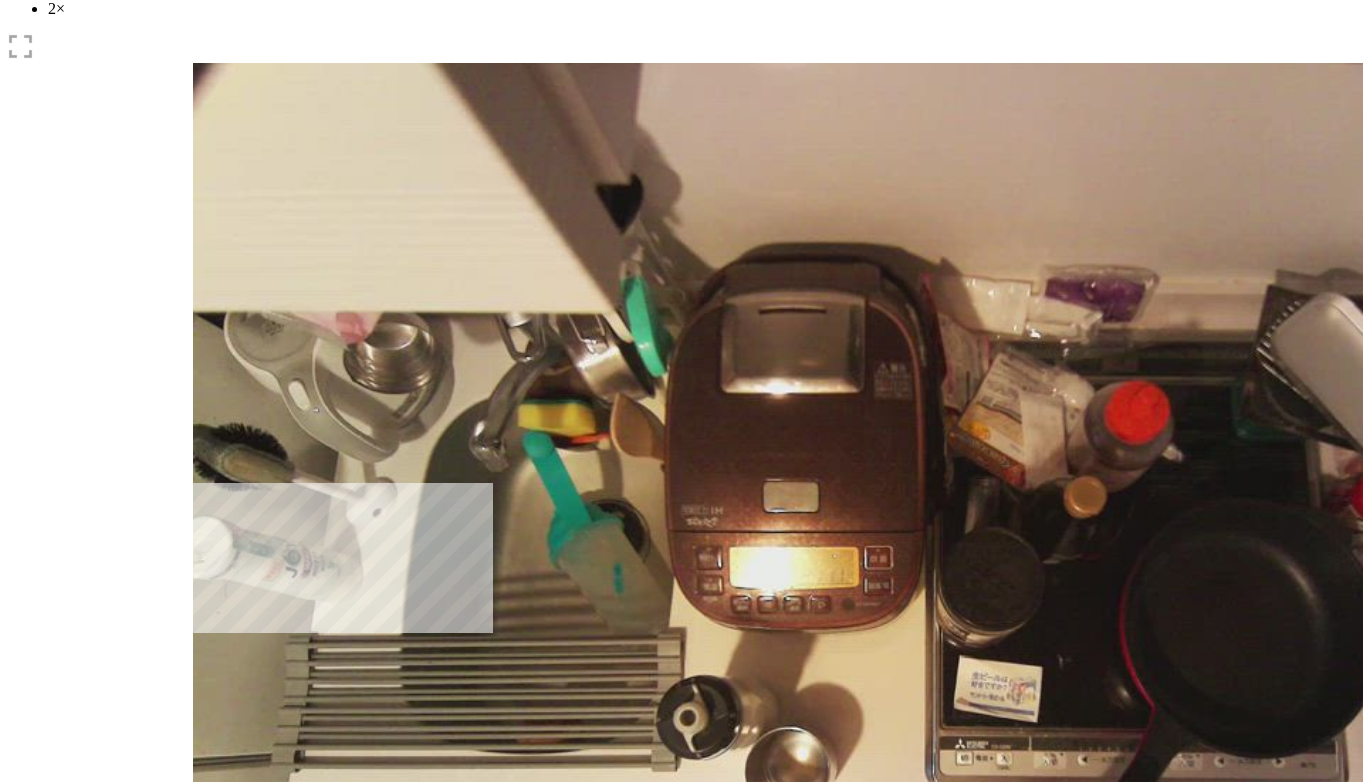 scroll, scrollTop: 255, scrollLeft: 0, axis: vertical 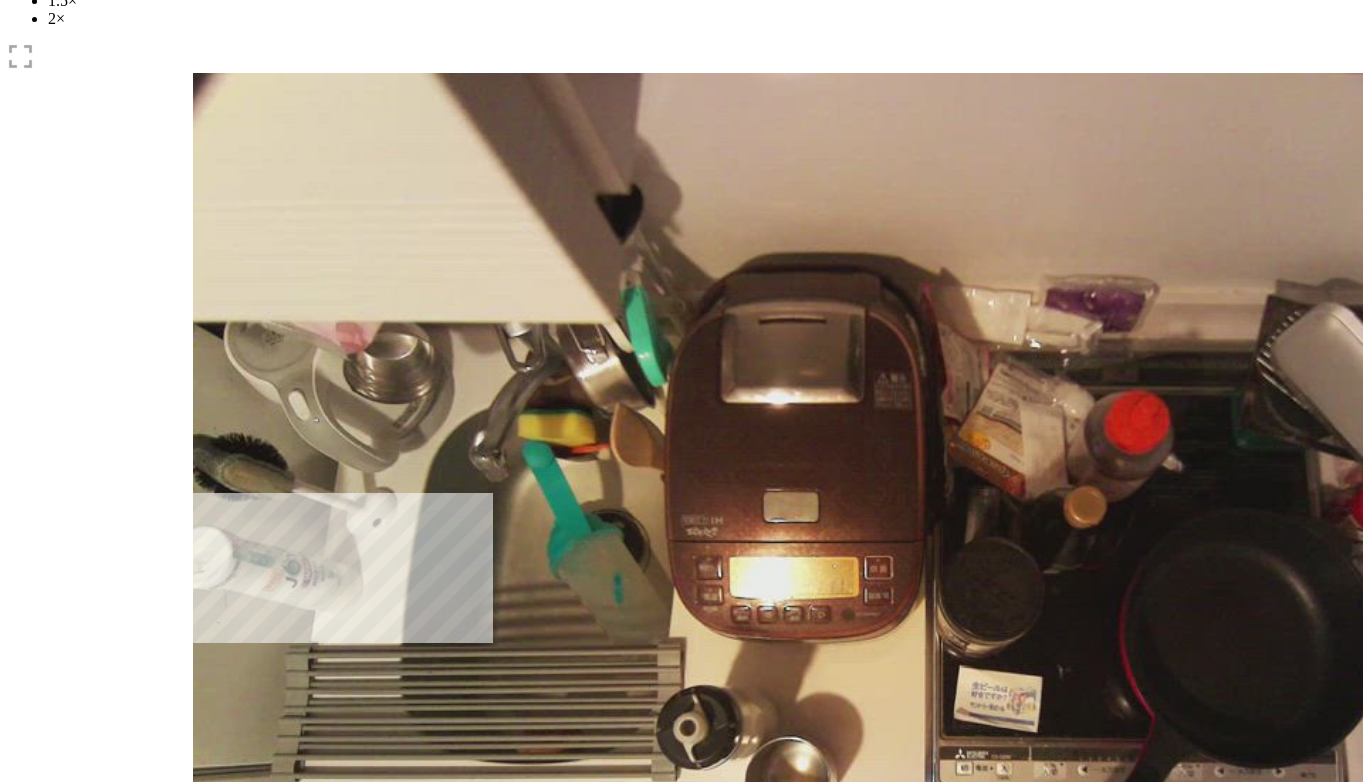 drag, startPoint x: 448, startPoint y: 350, endPoint x: 468, endPoint y: 351, distance: 20.024984 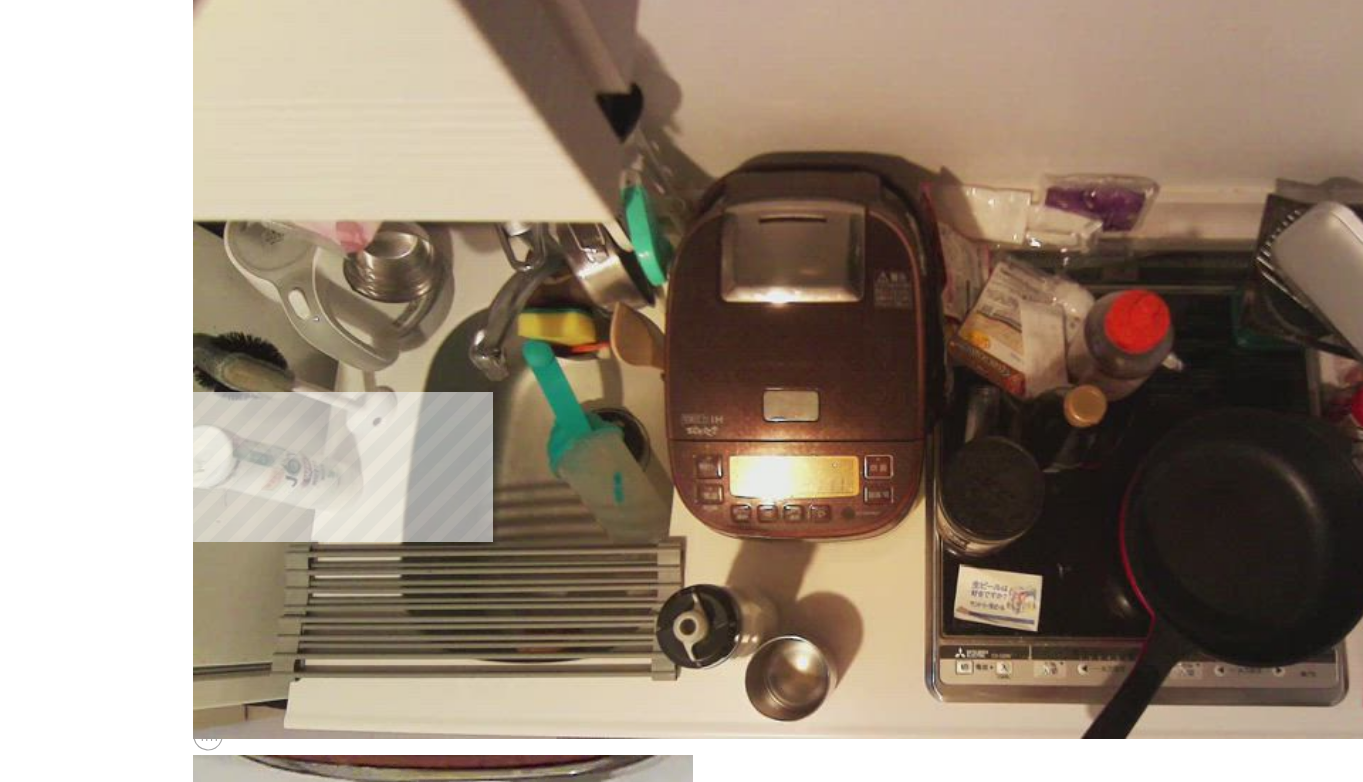scroll, scrollTop: 411, scrollLeft: 0, axis: vertical 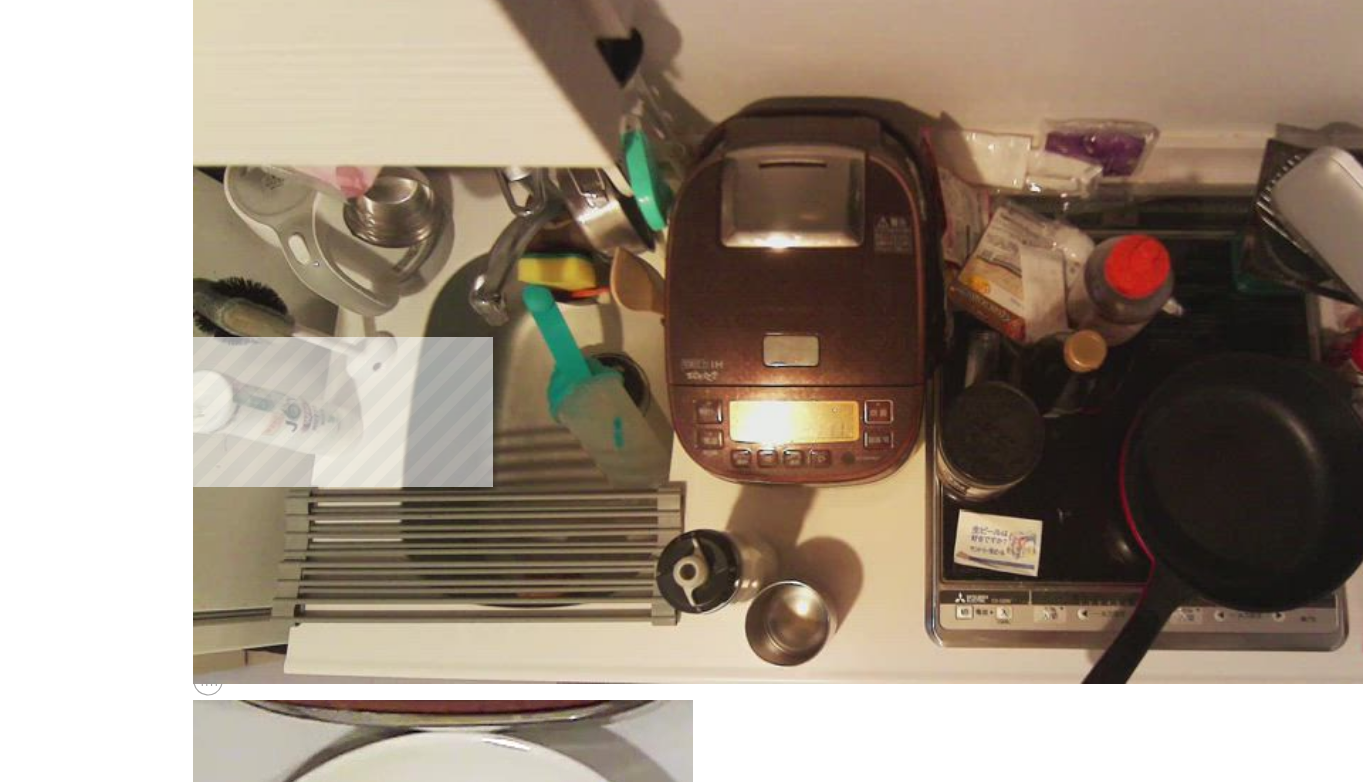 click on "**********" at bounding box center (286, 1479) 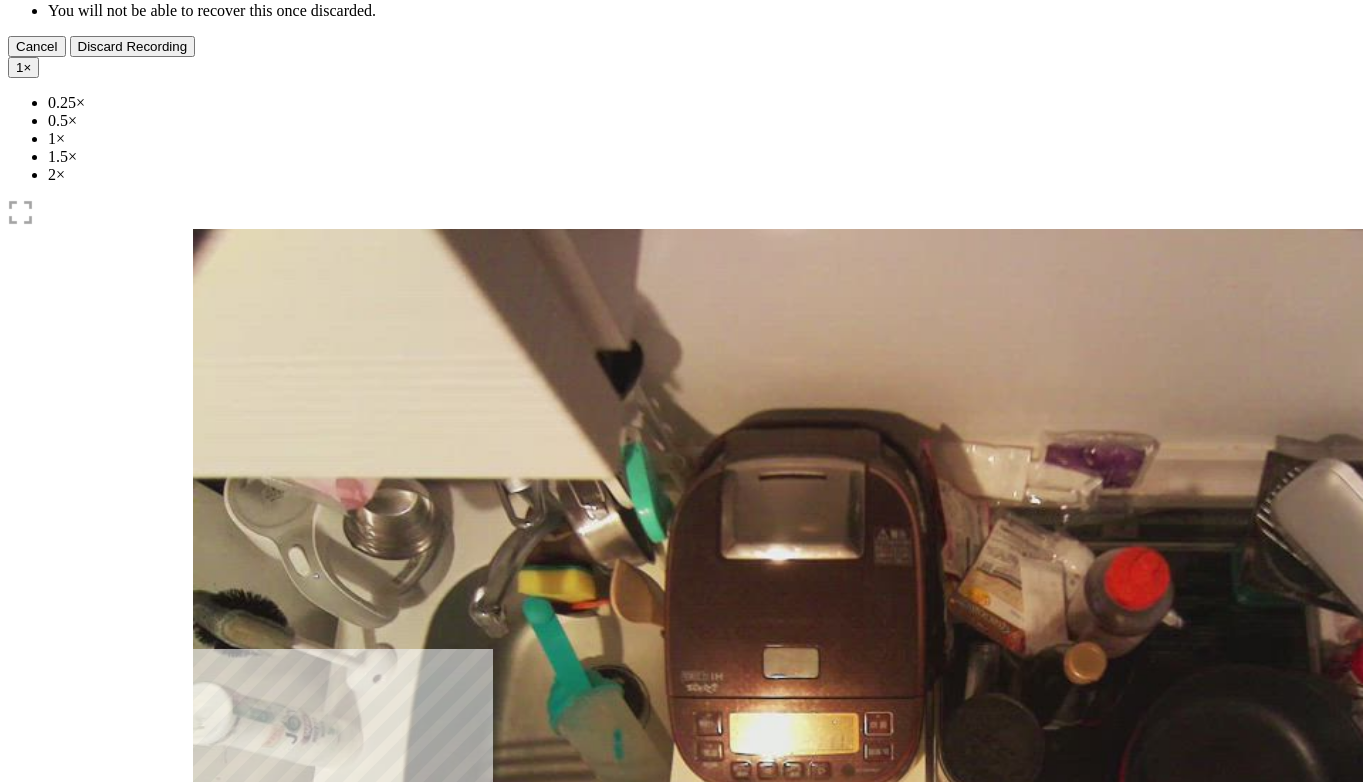 scroll, scrollTop: 82, scrollLeft: 0, axis: vertical 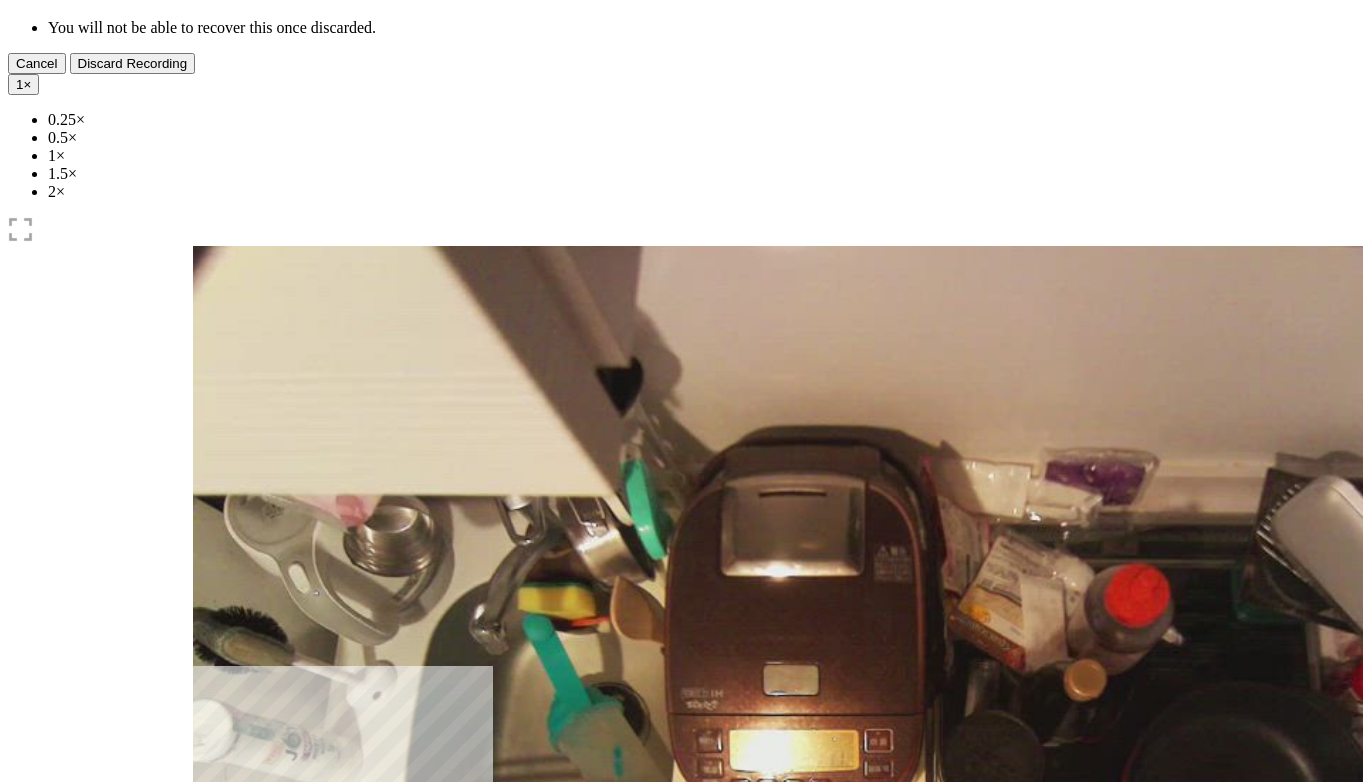 drag, startPoint x: 468, startPoint y: 524, endPoint x: 443, endPoint y: 539, distance: 29.15476 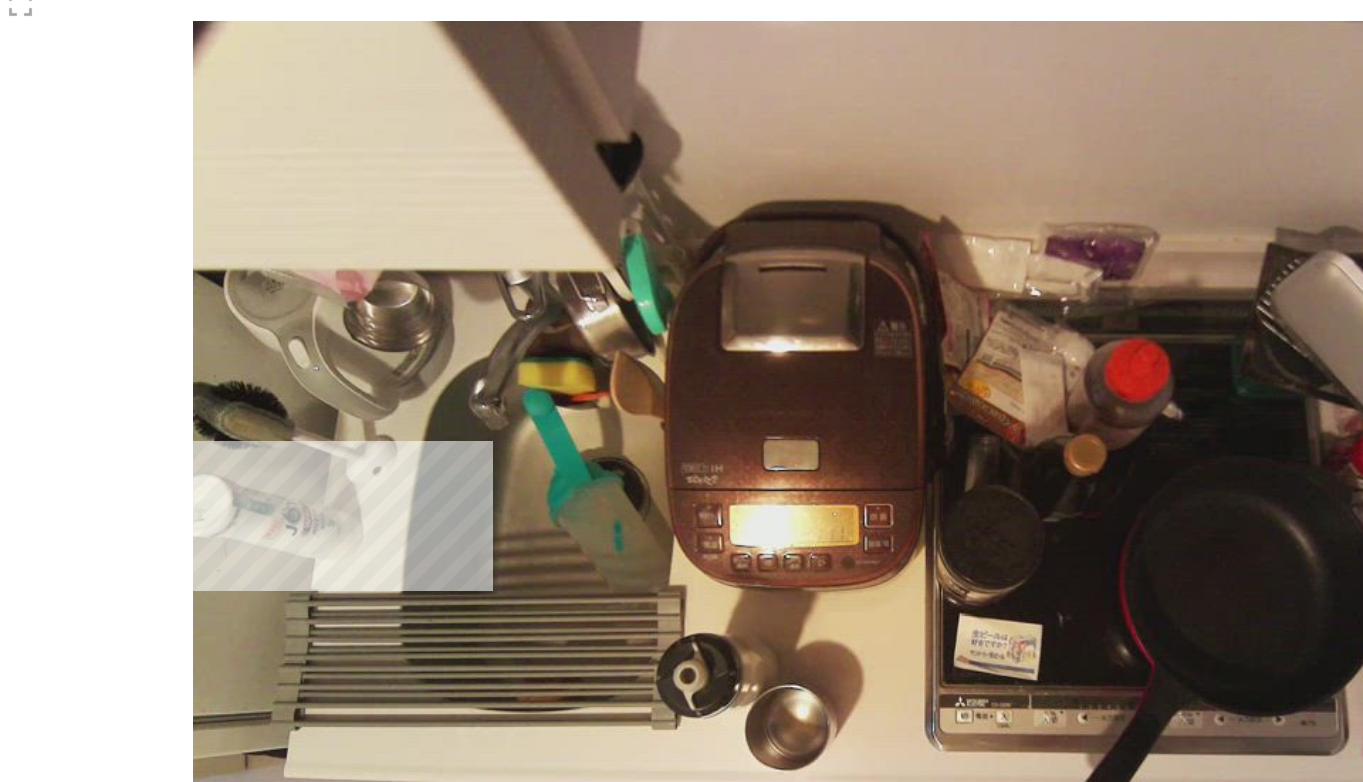 scroll, scrollTop: 481, scrollLeft: 0, axis: vertical 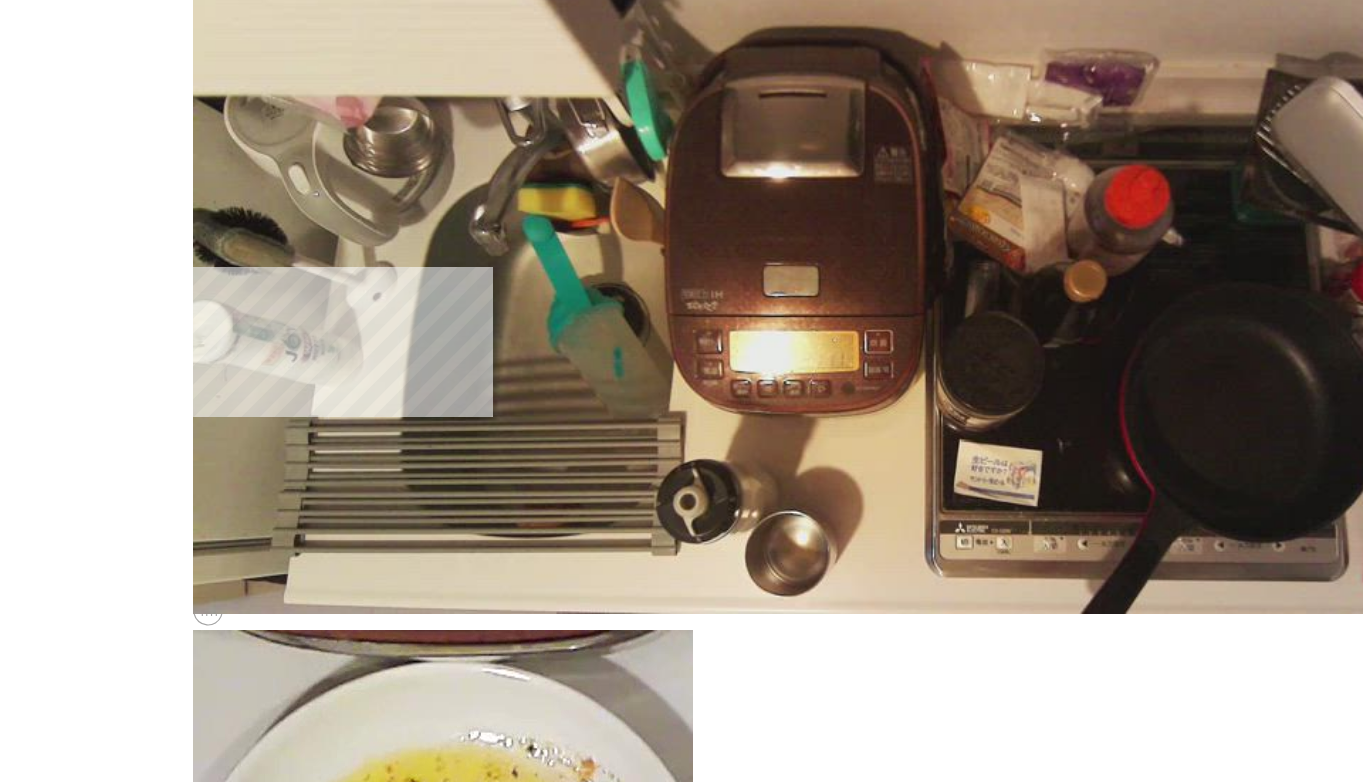 click on "**********" at bounding box center (286, 1409) 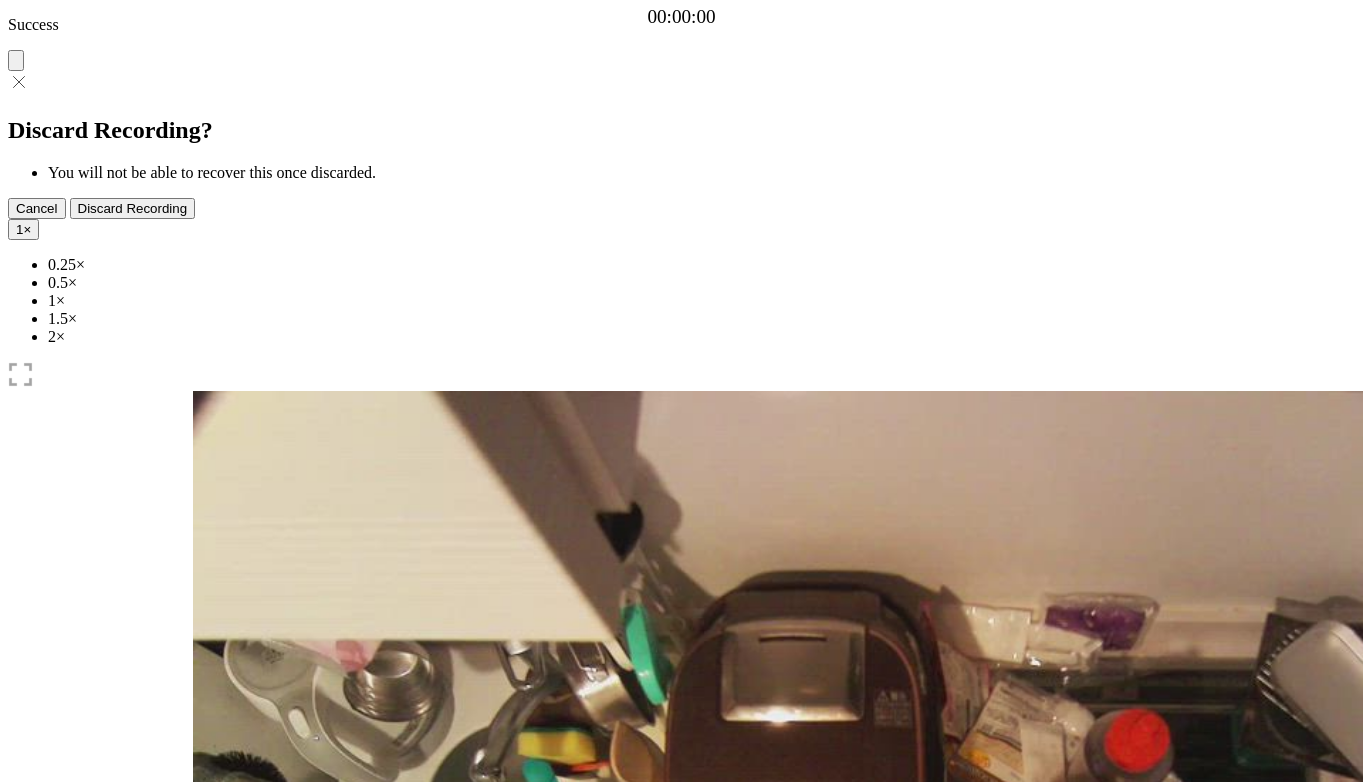 scroll, scrollTop: 0, scrollLeft: 0, axis: both 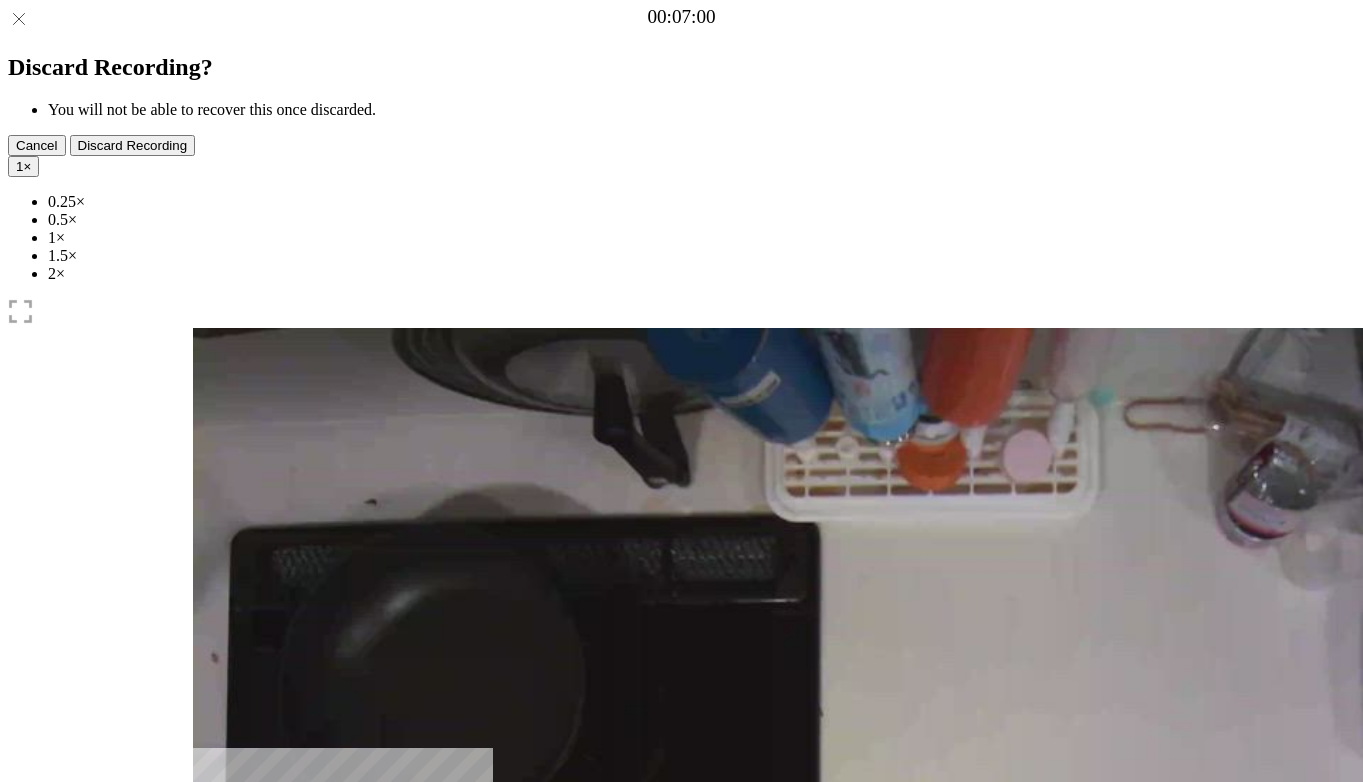 drag, startPoint x: 249, startPoint y: 605, endPoint x: 507, endPoint y: 586, distance: 258.69867 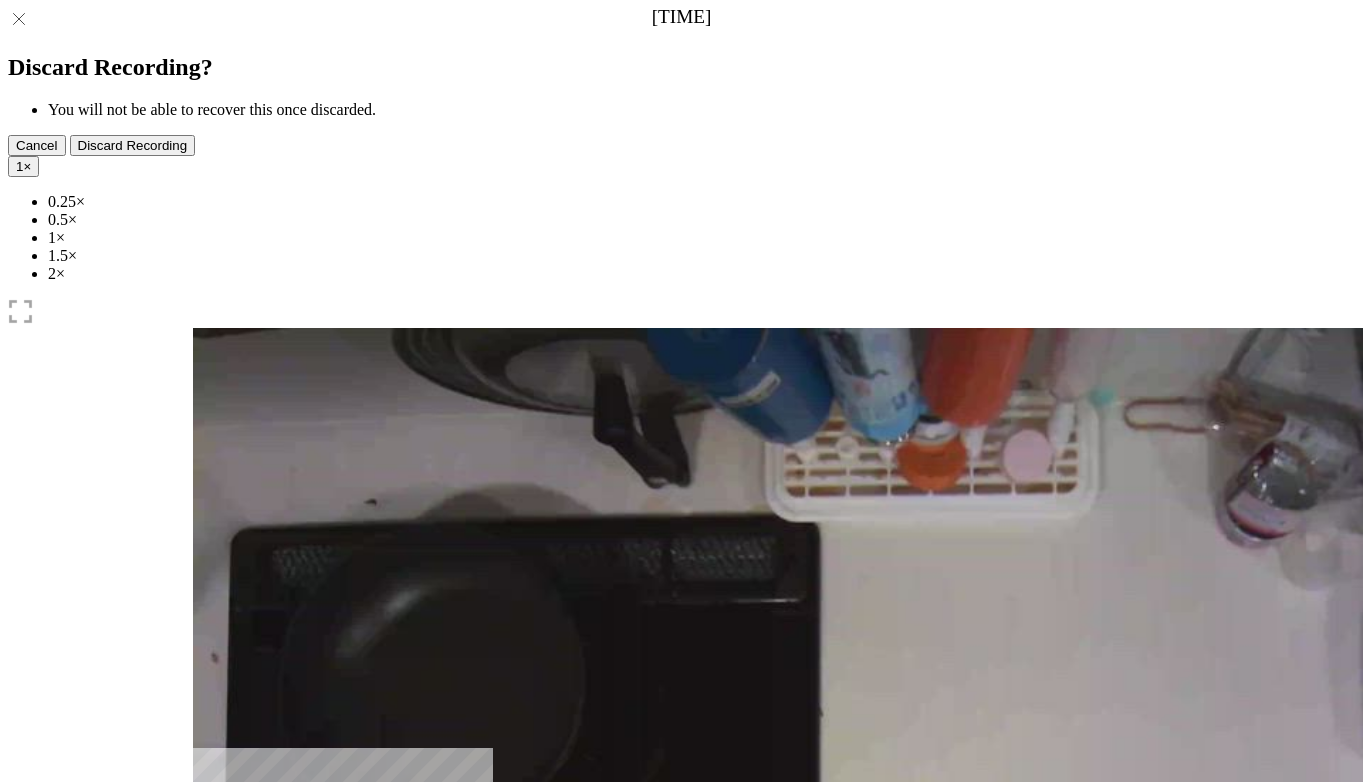 click at bounding box center (294, 1040) 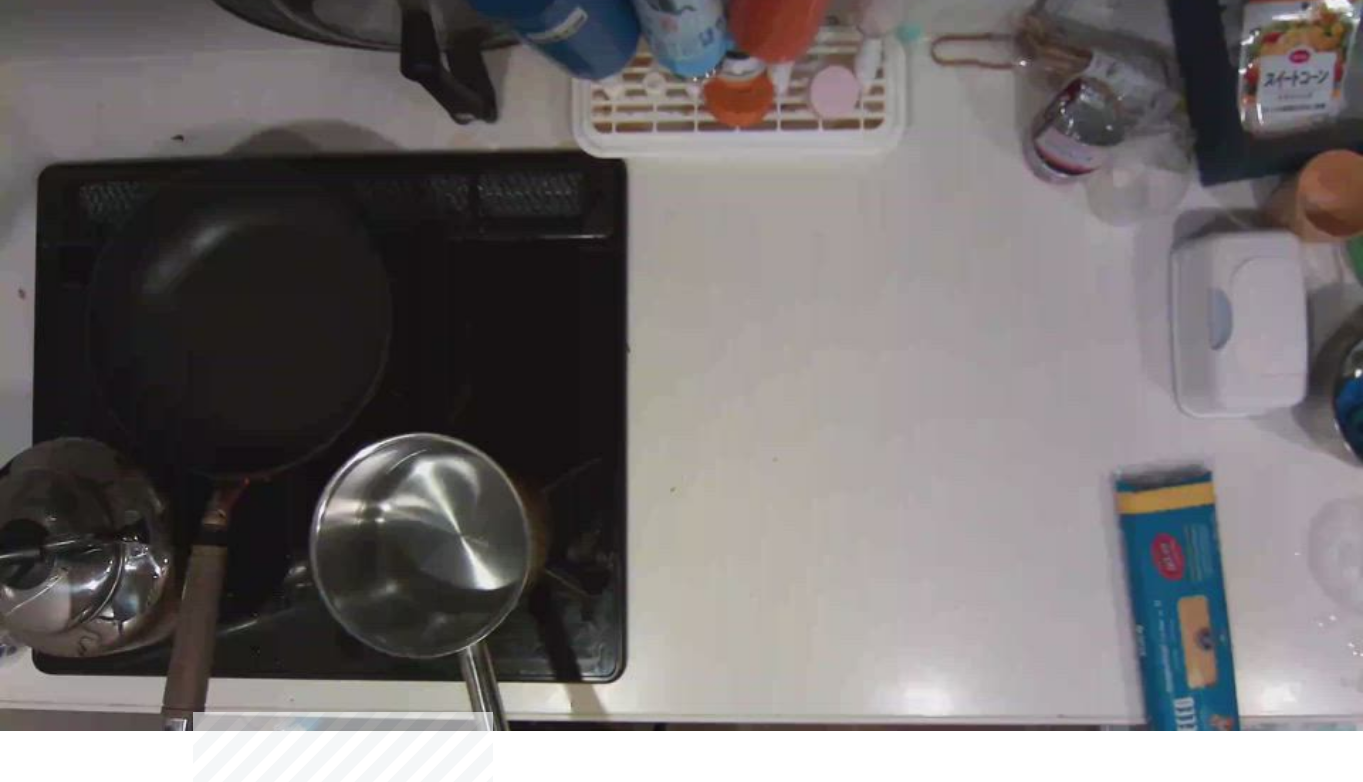 scroll, scrollTop: 0, scrollLeft: 0, axis: both 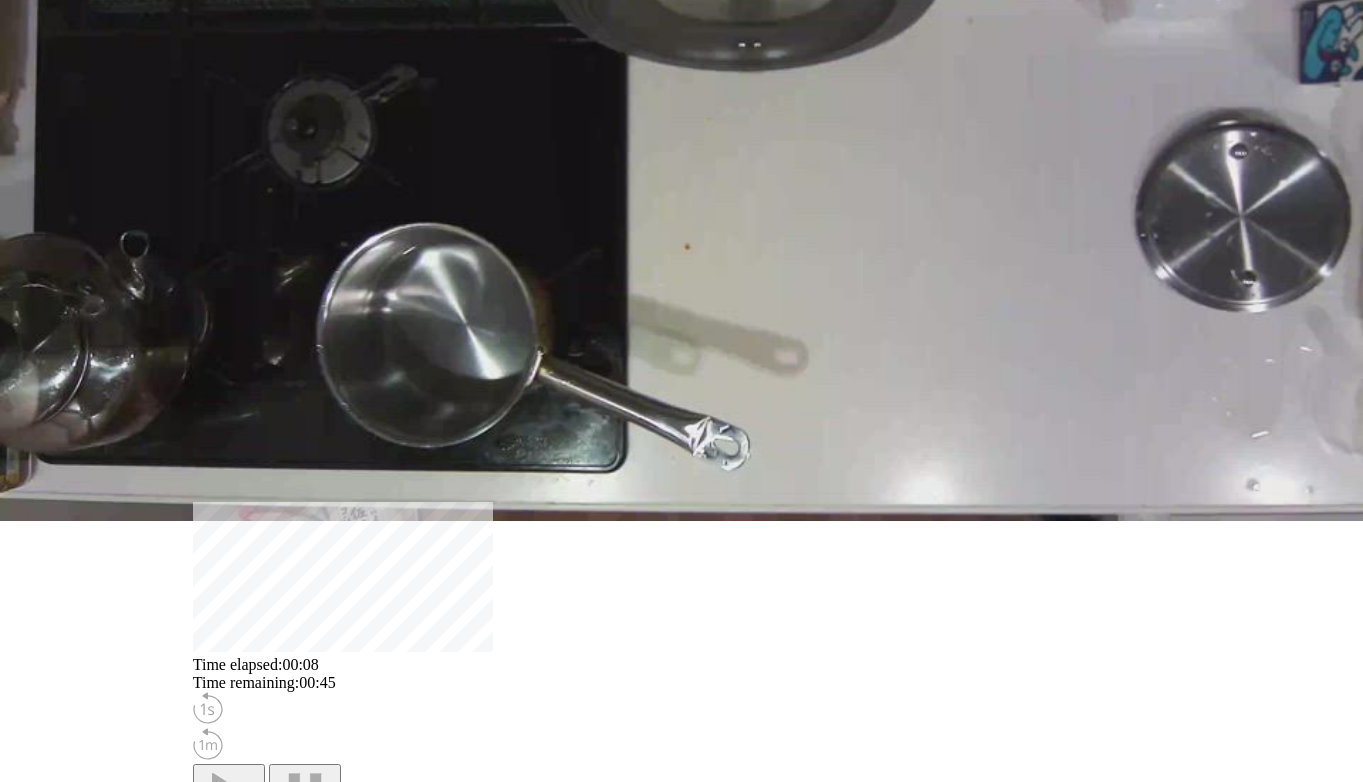 drag, startPoint x: 232, startPoint y: 358, endPoint x: 366, endPoint y: 362, distance: 134.0597 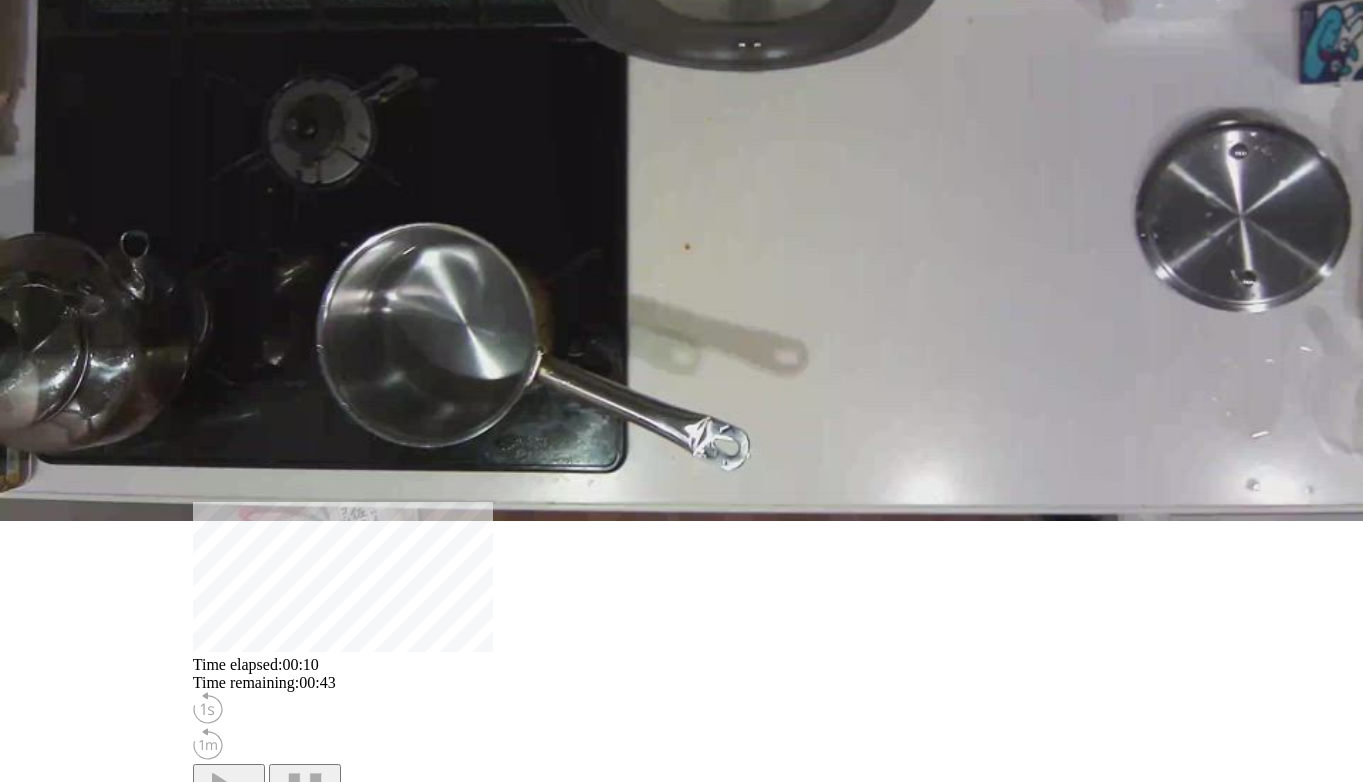 click at bounding box center (305, 796) 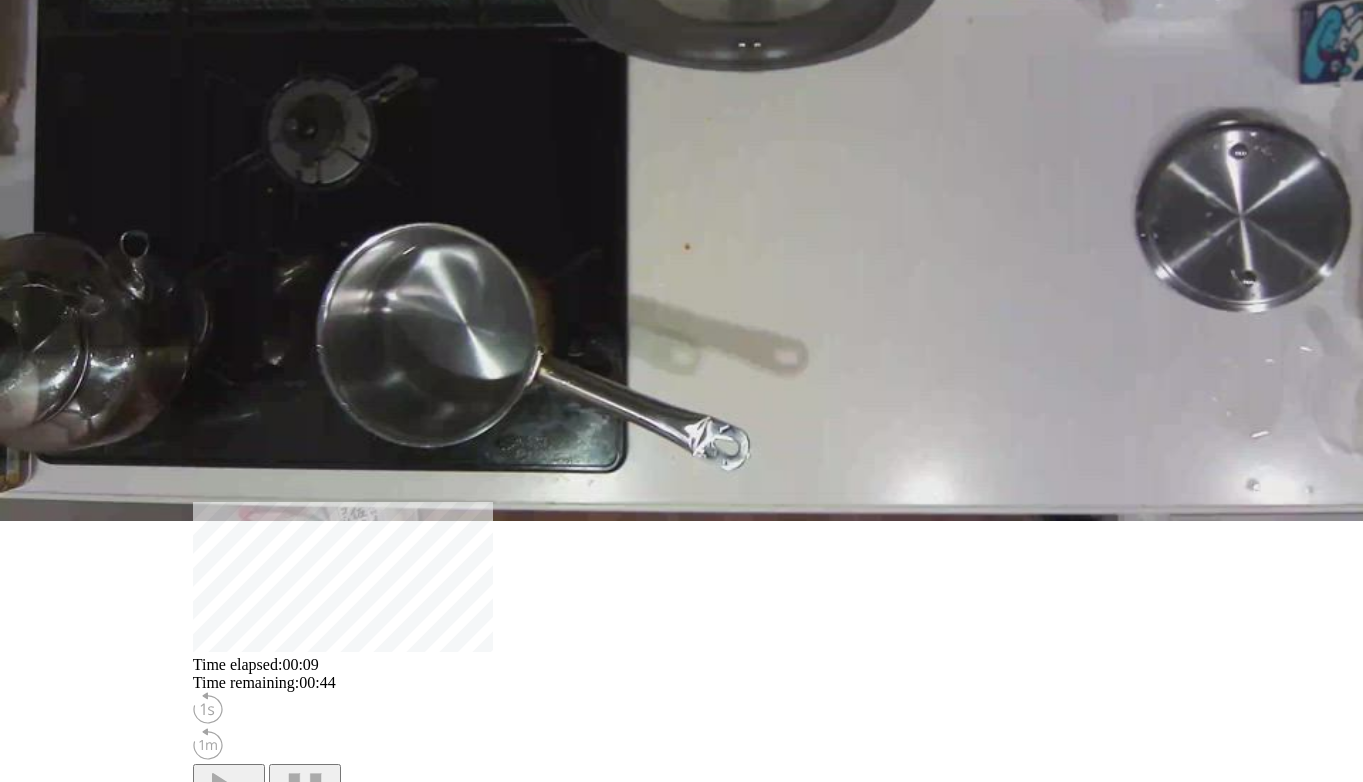 click on "Time elapsed:  00:09
Time remaining:  00:44" at bounding box center (682, 674) 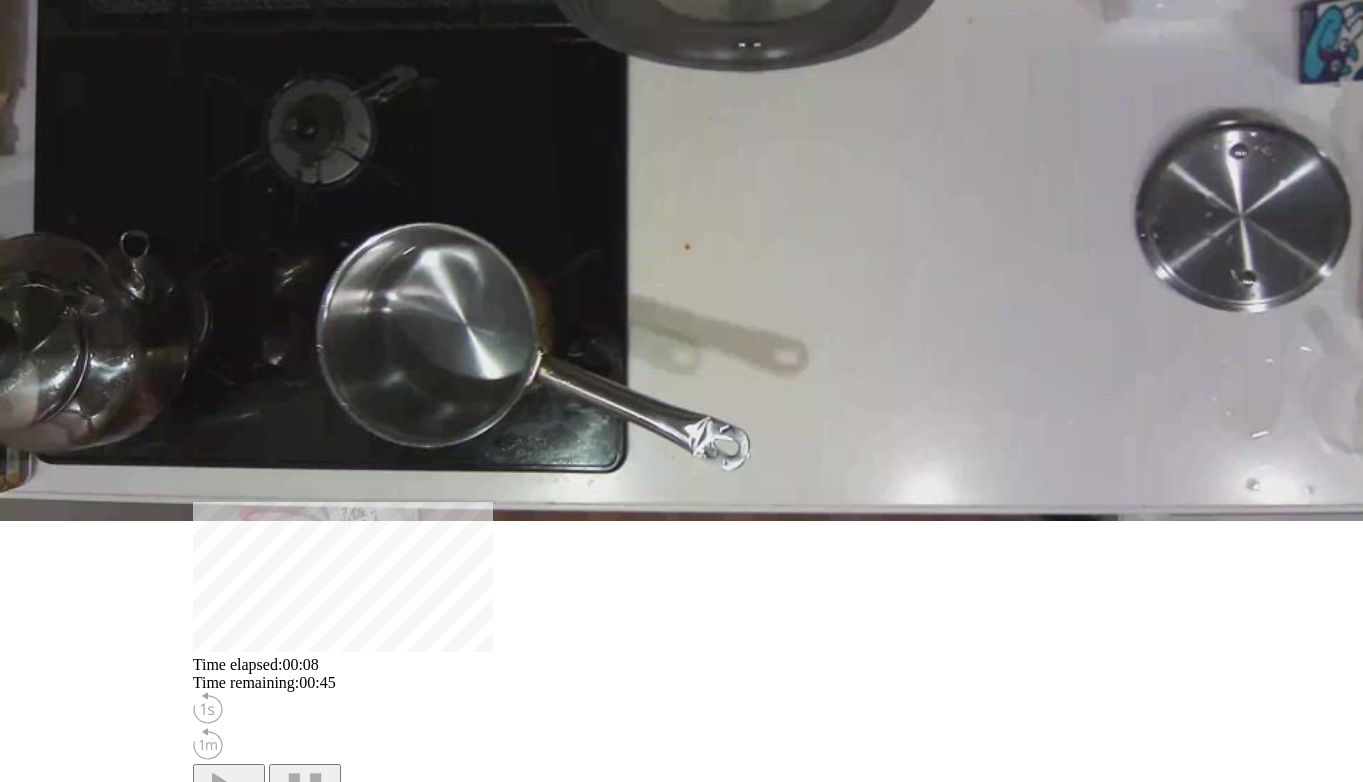 click on "Time elapsed:  00:08
Time remaining:  00:45" at bounding box center [682, 674] 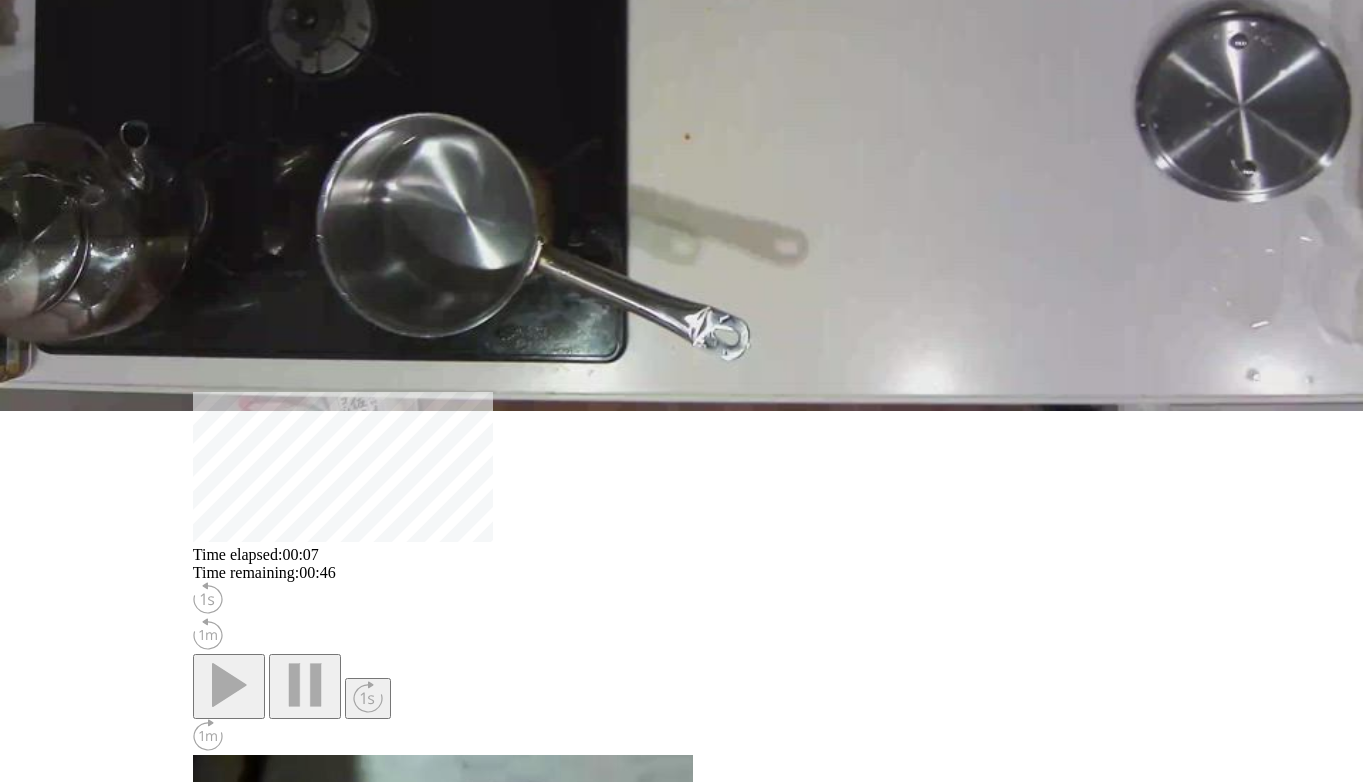 scroll, scrollTop: 385, scrollLeft: 0, axis: vertical 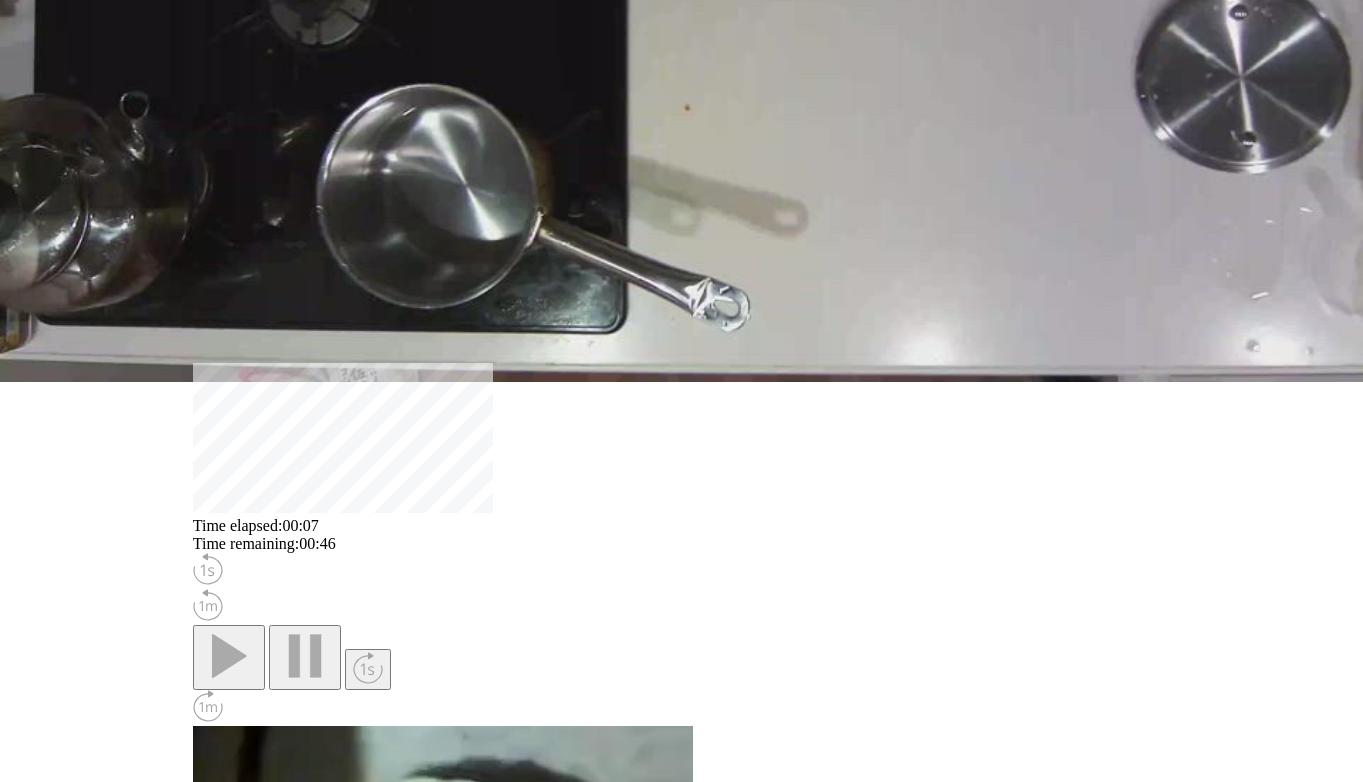 click on "**********" at bounding box center (286, 1505) 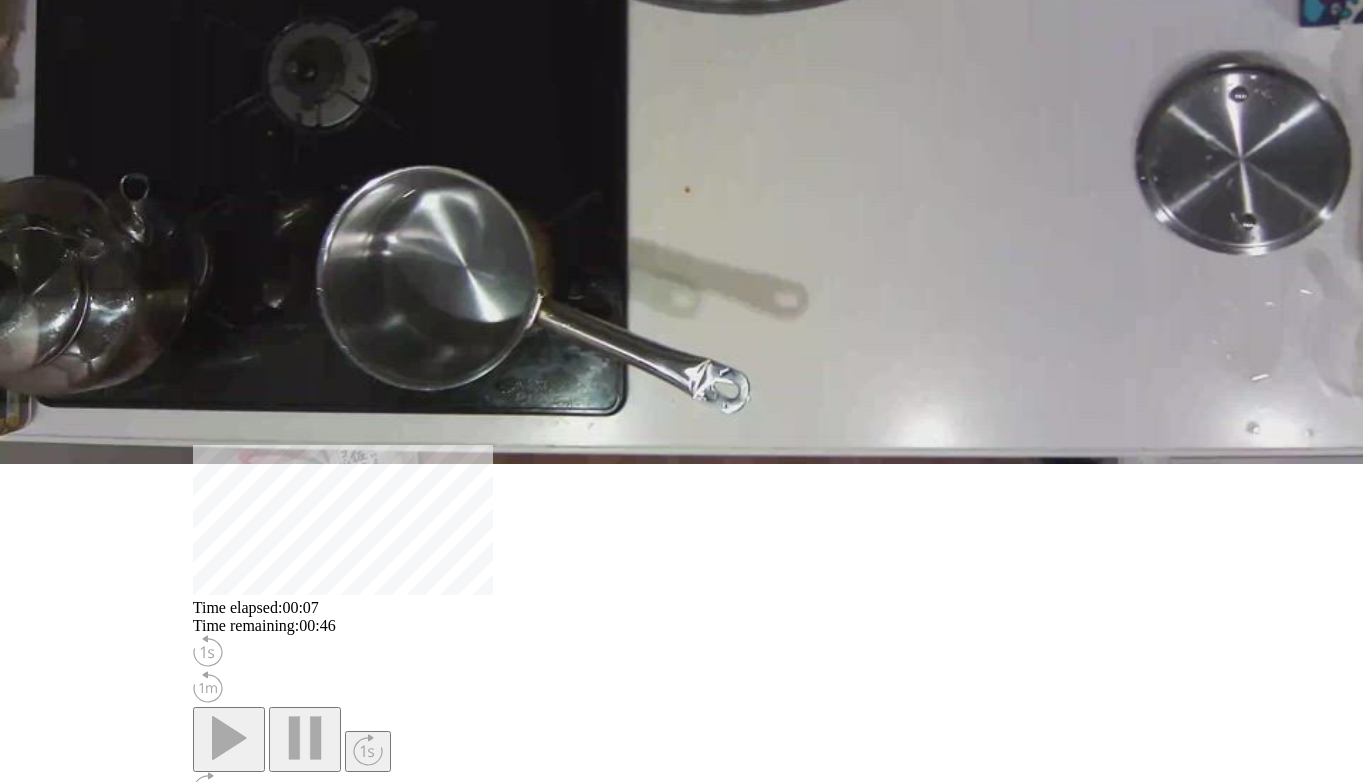 scroll, scrollTop: 251, scrollLeft: 0, axis: vertical 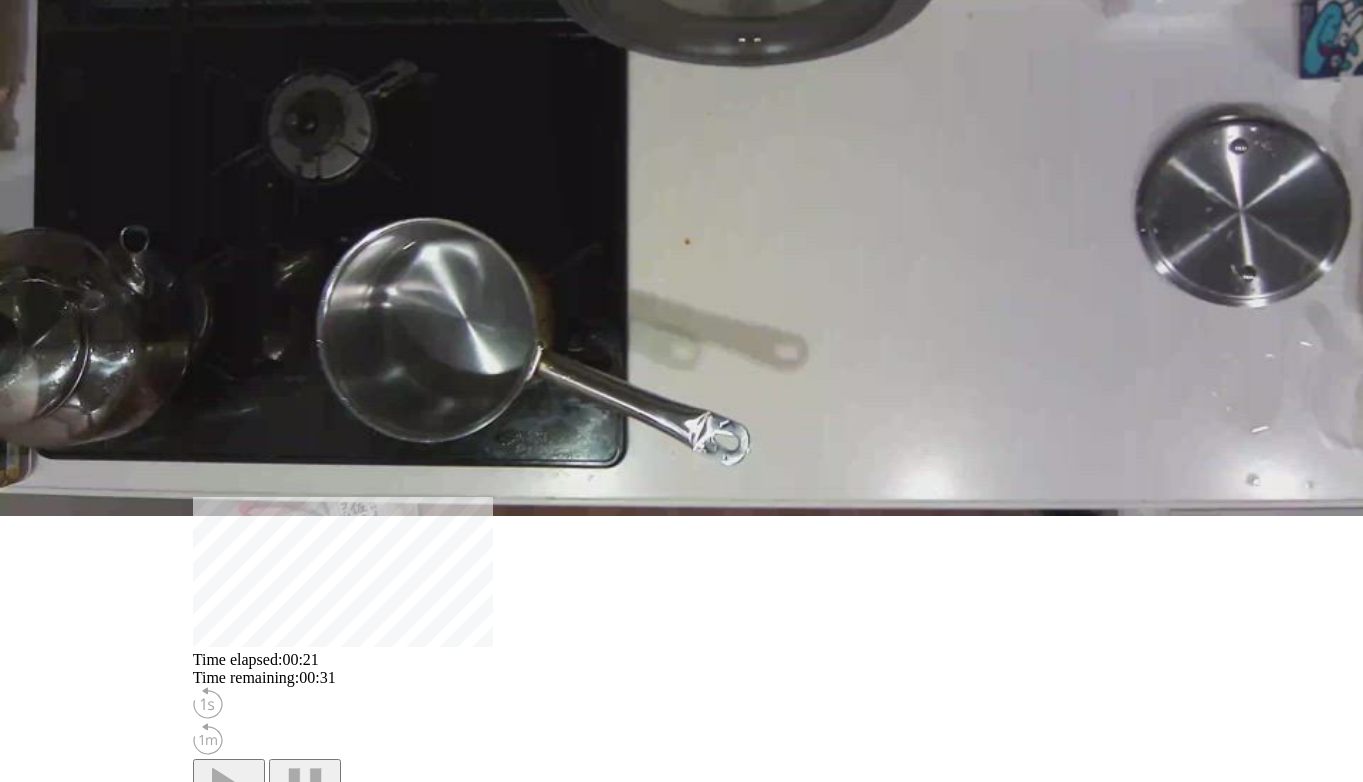 drag, startPoint x: 372, startPoint y: 349, endPoint x: 603, endPoint y: 353, distance: 231.03462 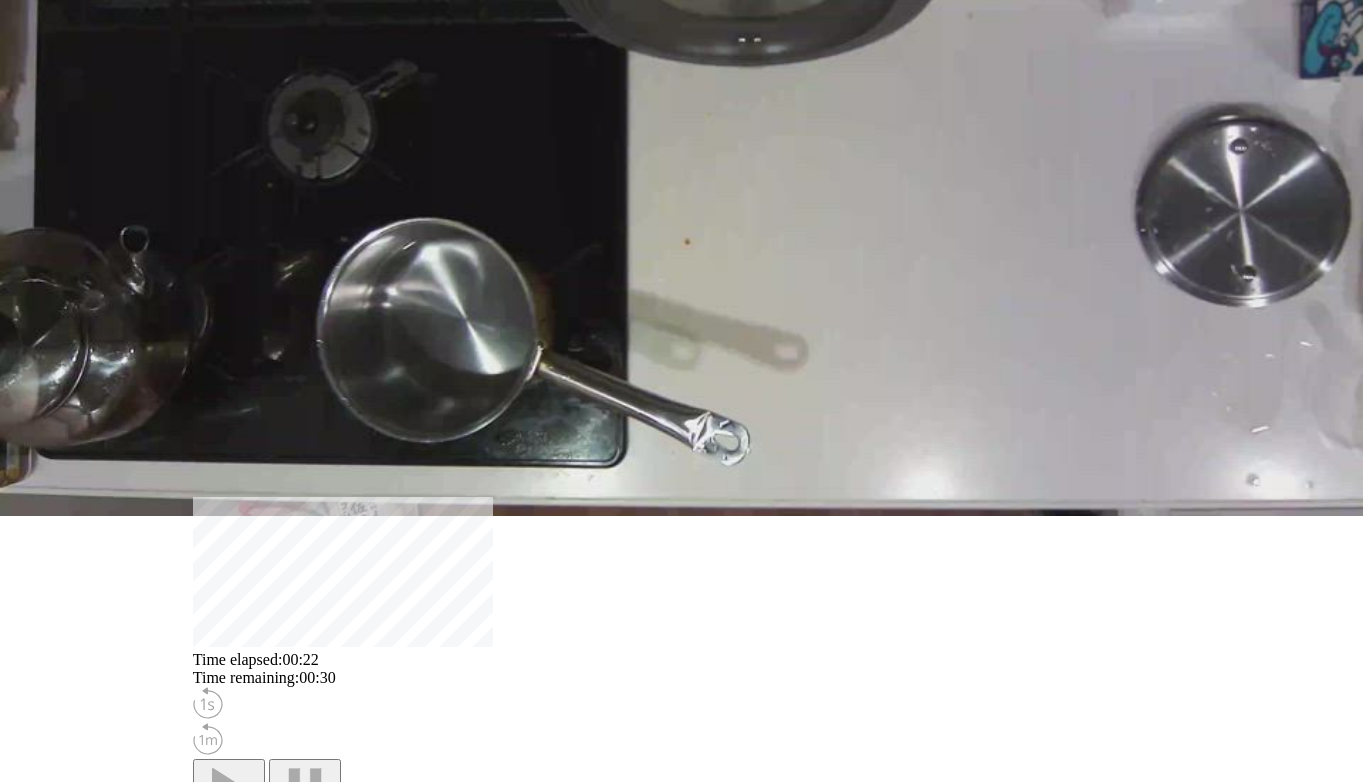 click at bounding box center (305, 790) 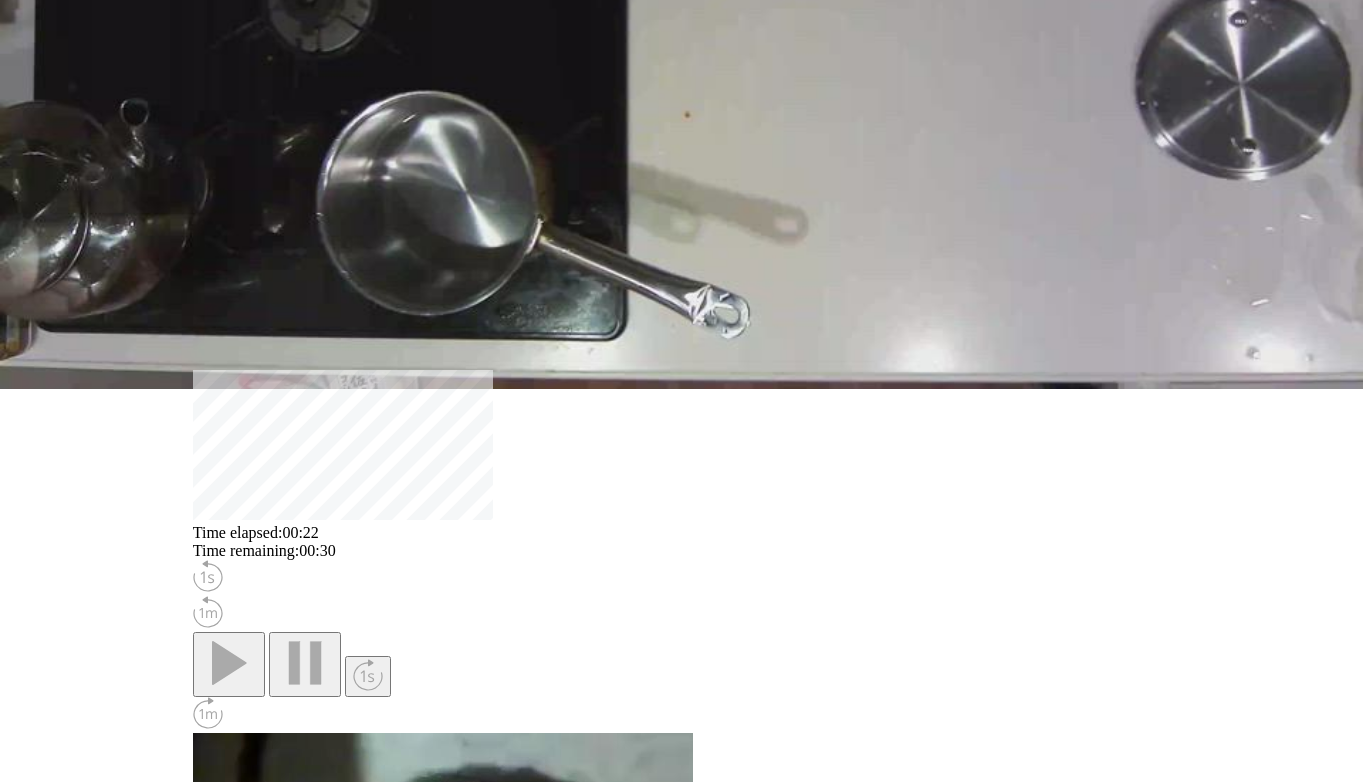 scroll, scrollTop: 433, scrollLeft: 0, axis: vertical 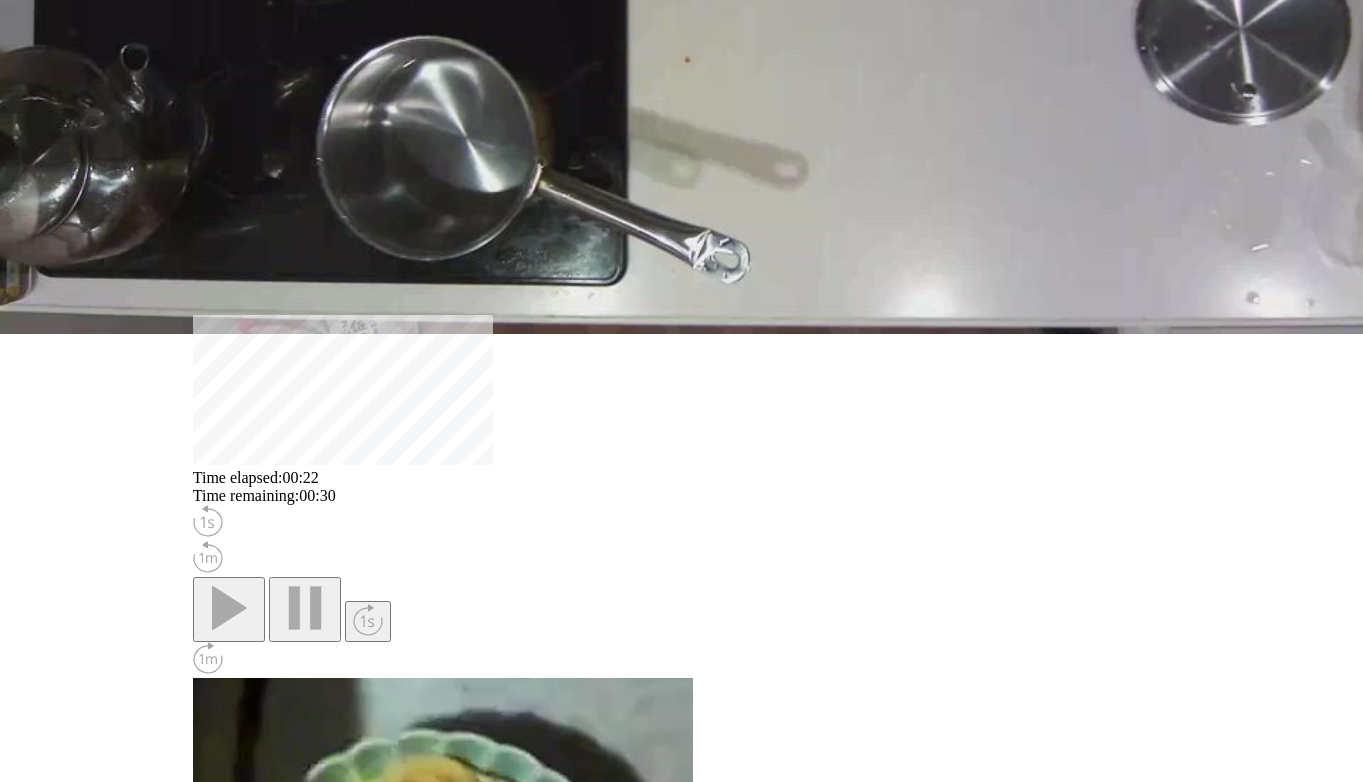 click on "削除" at bounding box center (725, 1497) 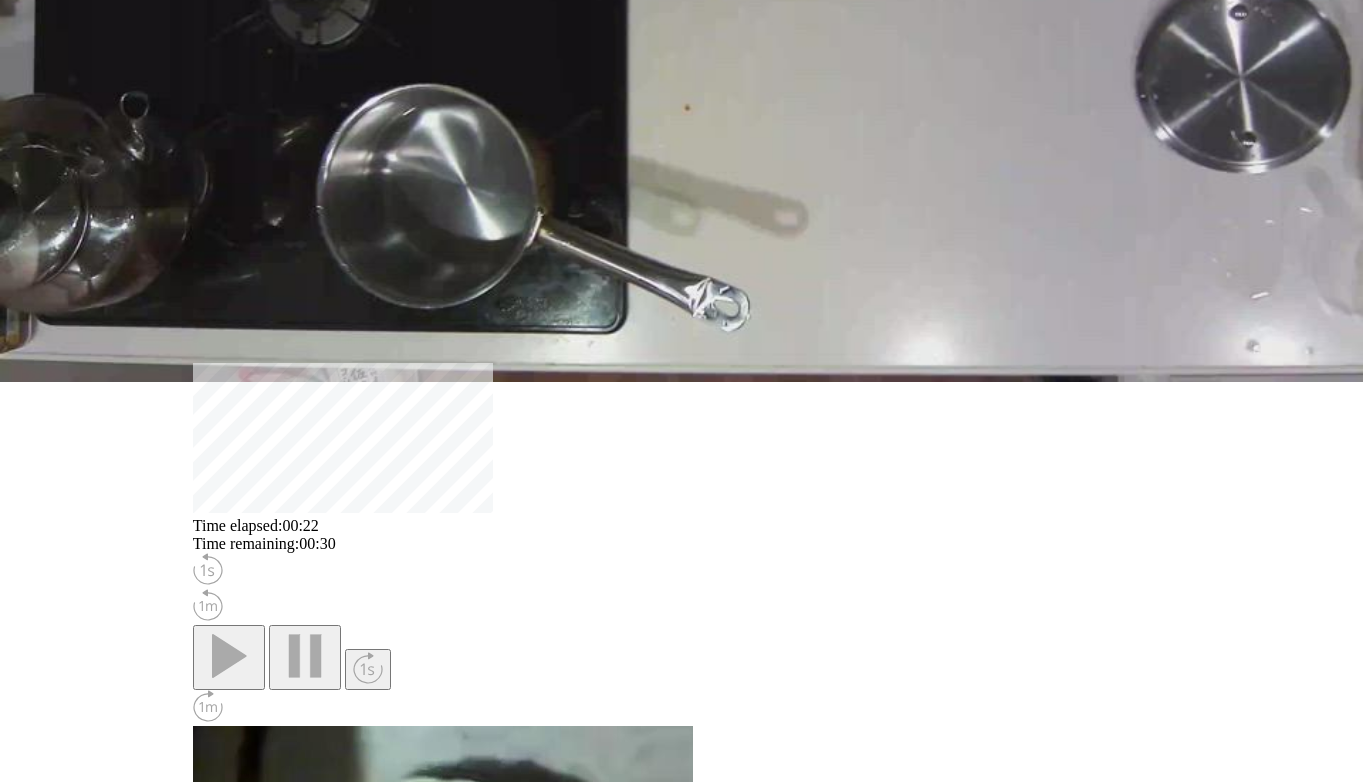 click on "**********" at bounding box center [286, 1505] 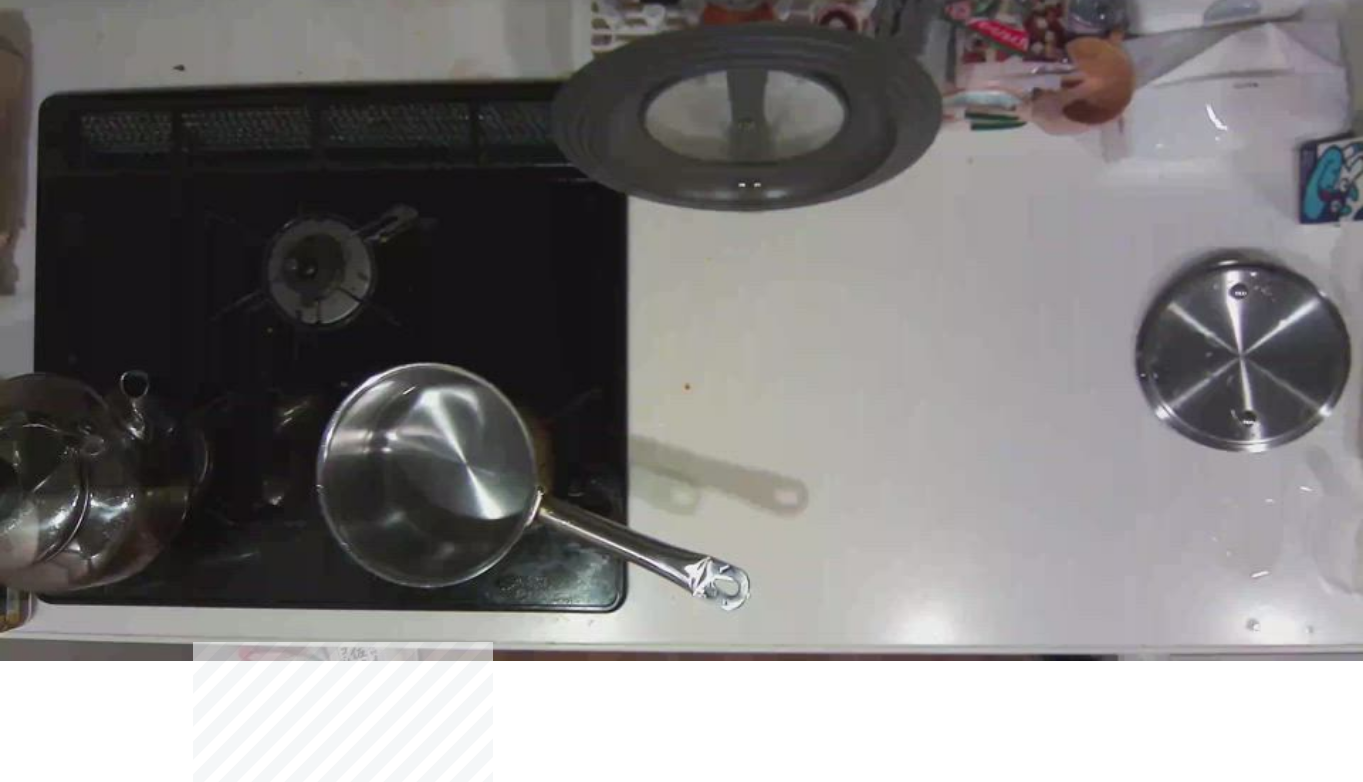 scroll, scrollTop: 0, scrollLeft: 0, axis: both 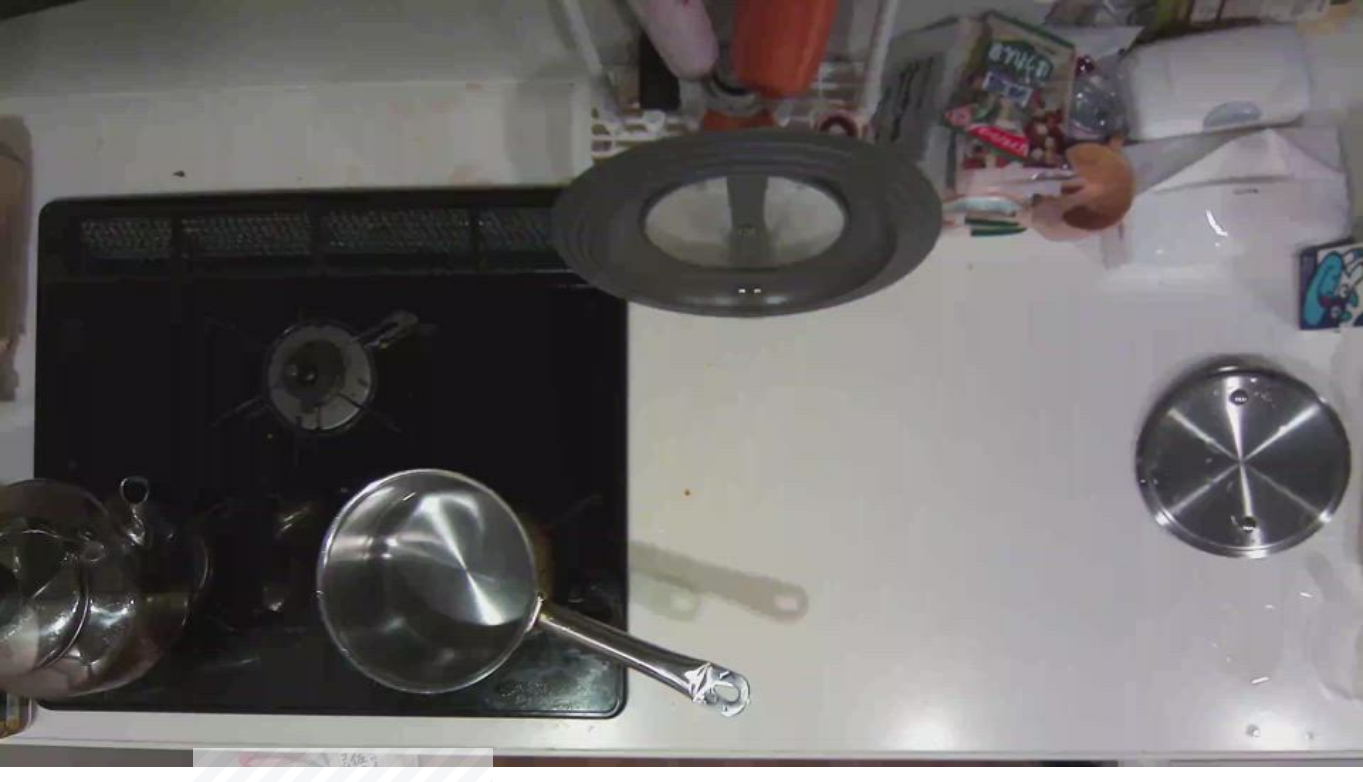 drag, startPoint x: 712, startPoint y: 603, endPoint x: 953, endPoint y: 599, distance: 241.03319 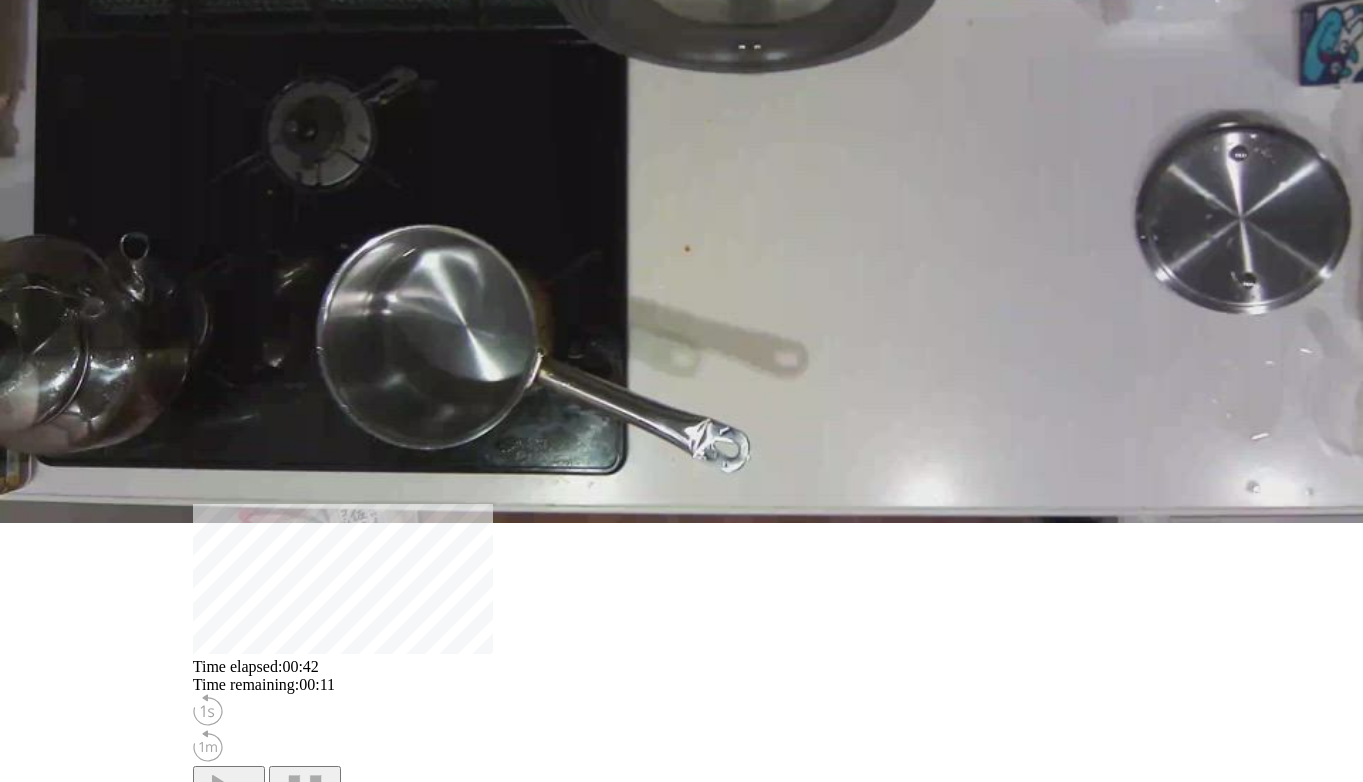 scroll, scrollTop: 388, scrollLeft: 0, axis: vertical 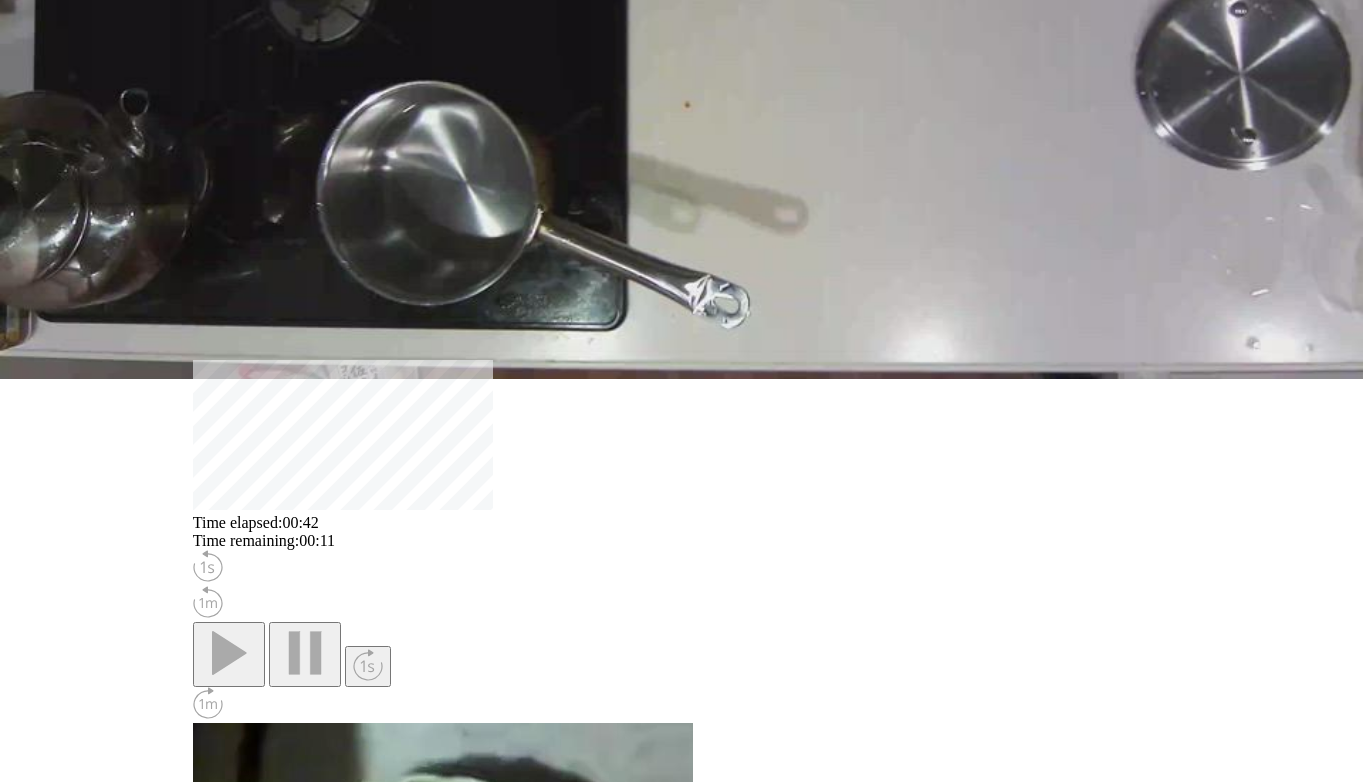 click on "**********" at bounding box center (286, 1502) 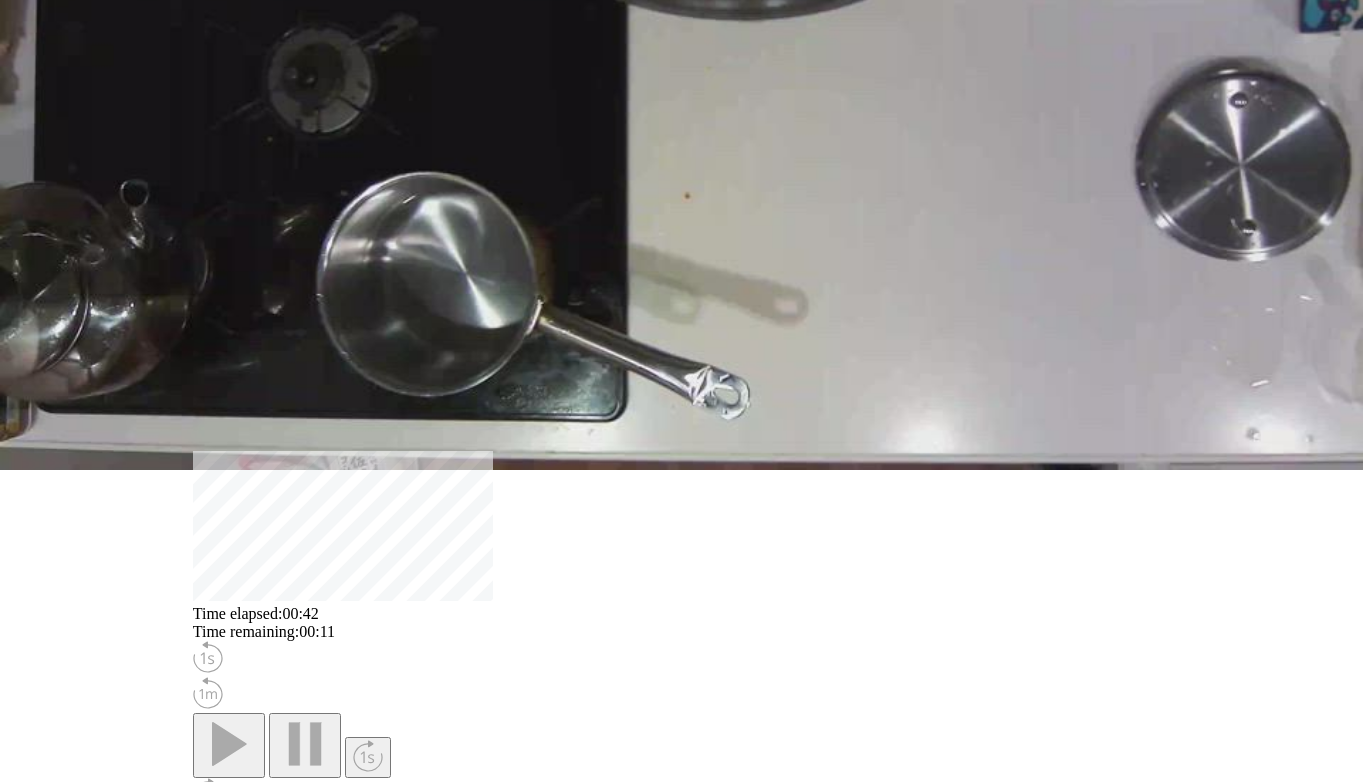scroll, scrollTop: 279, scrollLeft: 0, axis: vertical 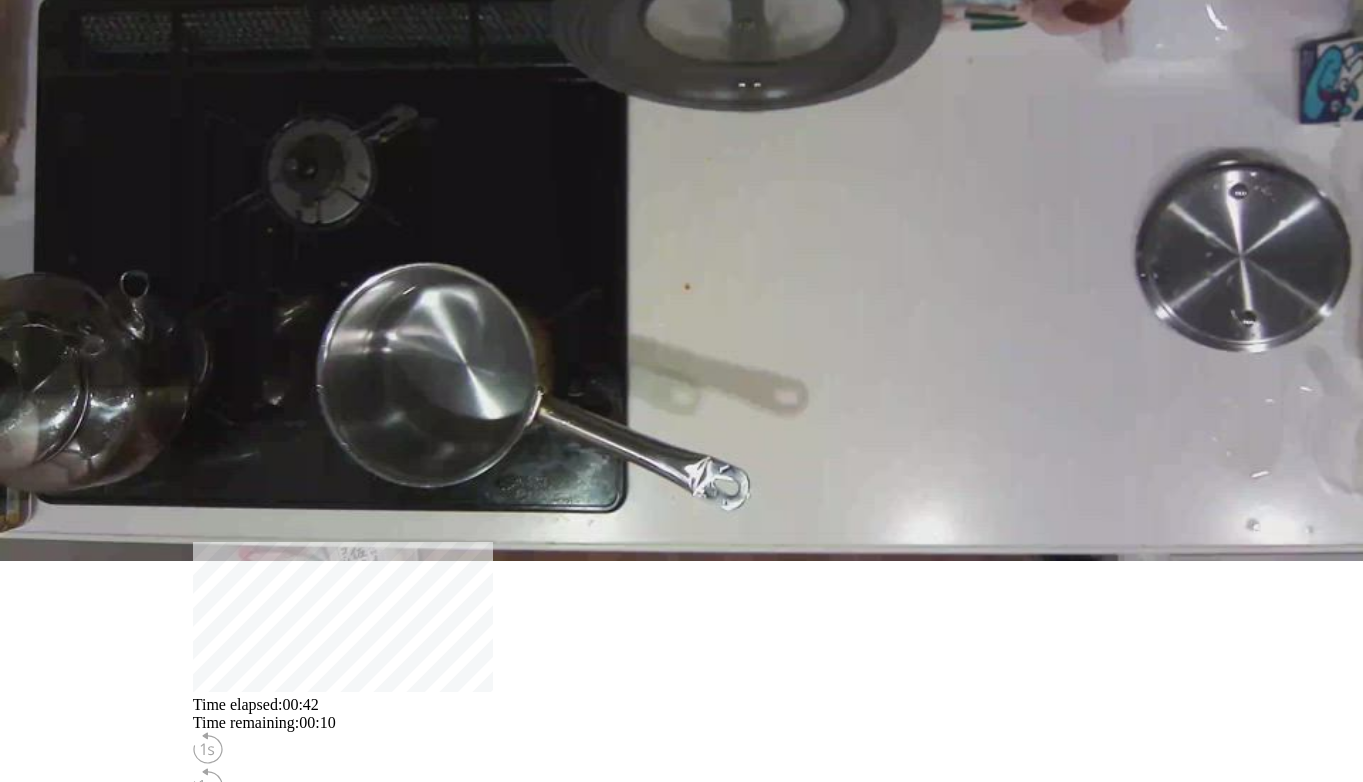 drag, startPoint x: 1001, startPoint y: 399, endPoint x: 977, endPoint y: 406, distance: 25 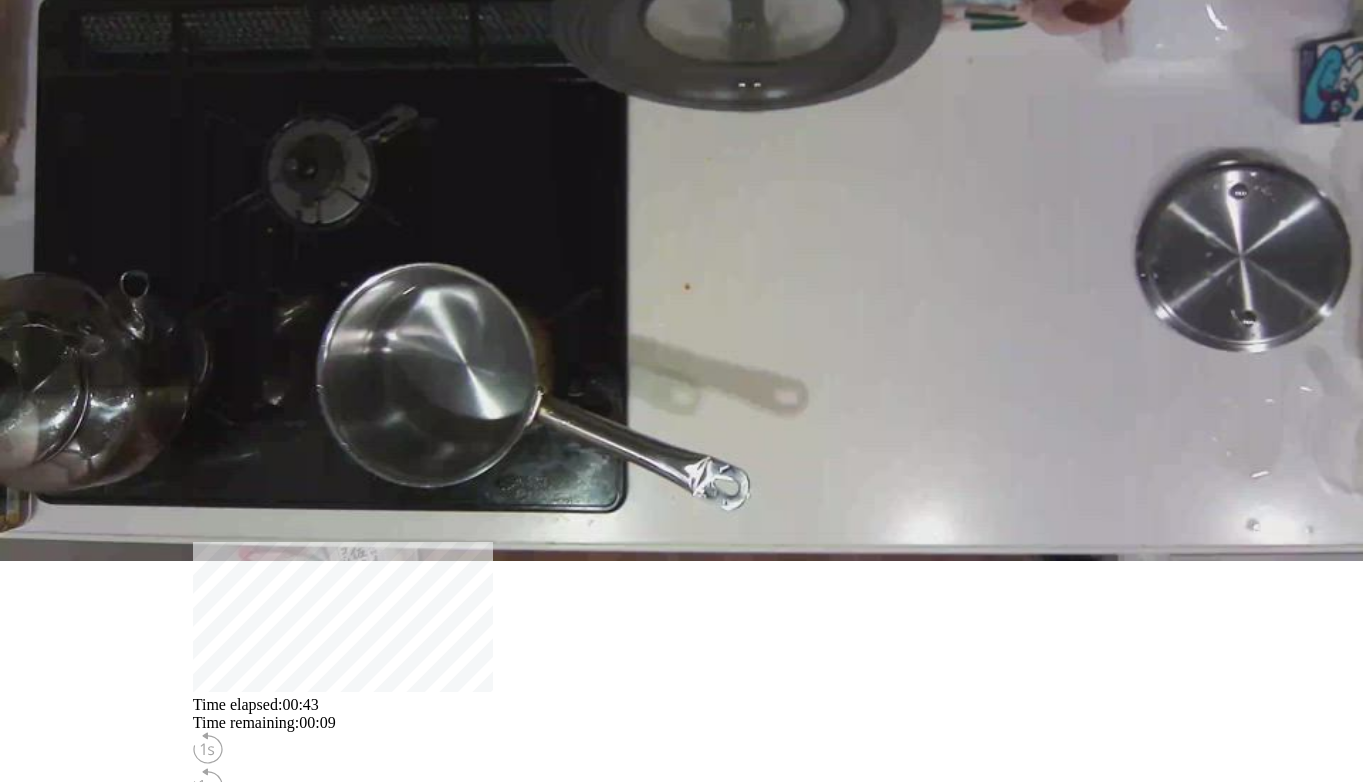 click at bounding box center [305, 835] 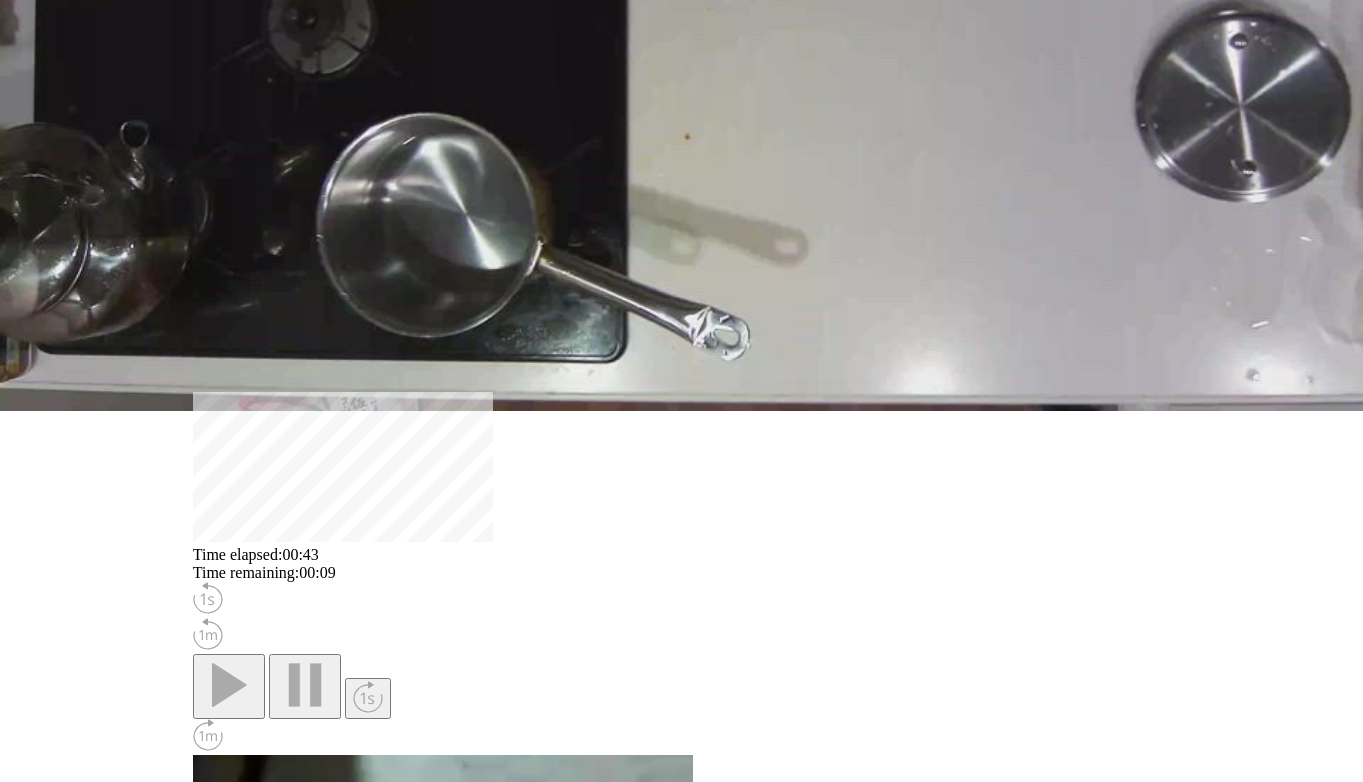 scroll, scrollTop: 357, scrollLeft: 0, axis: vertical 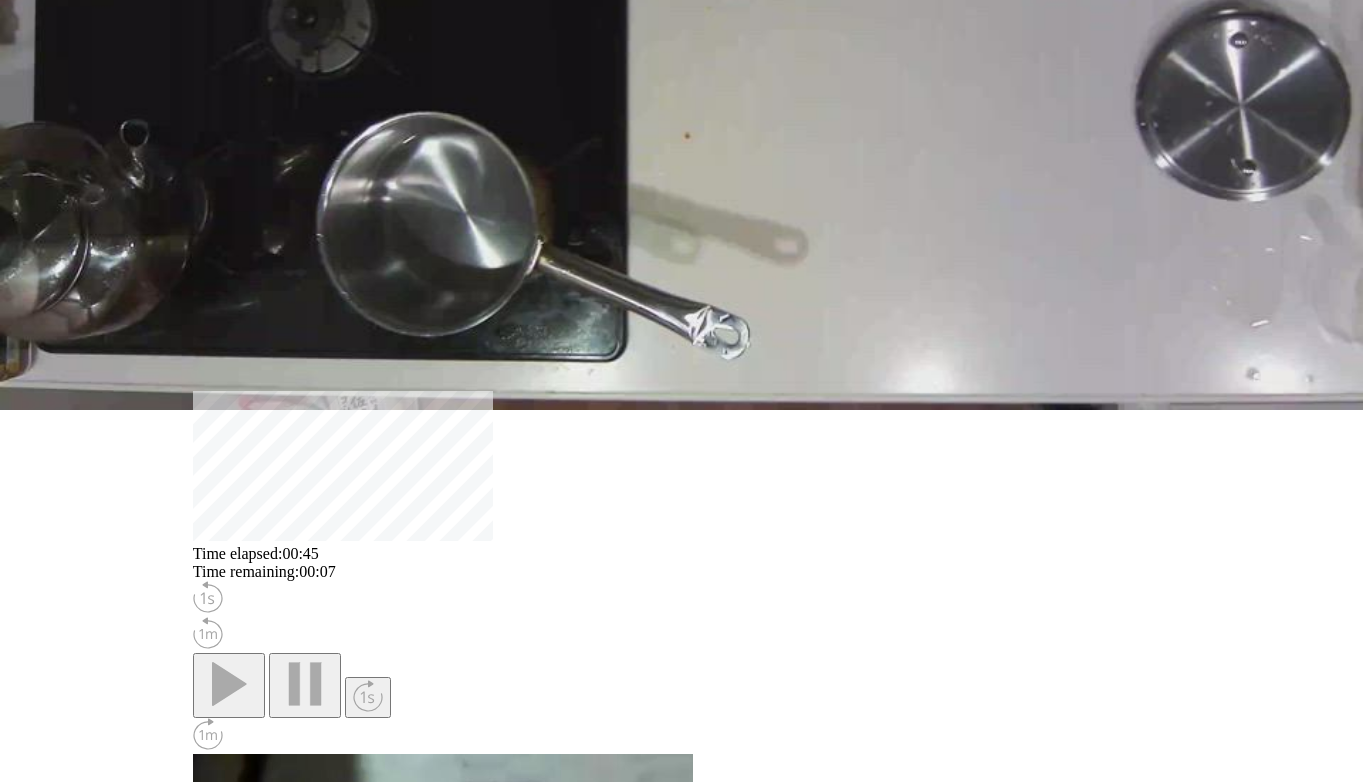 click at bounding box center [682, 667] 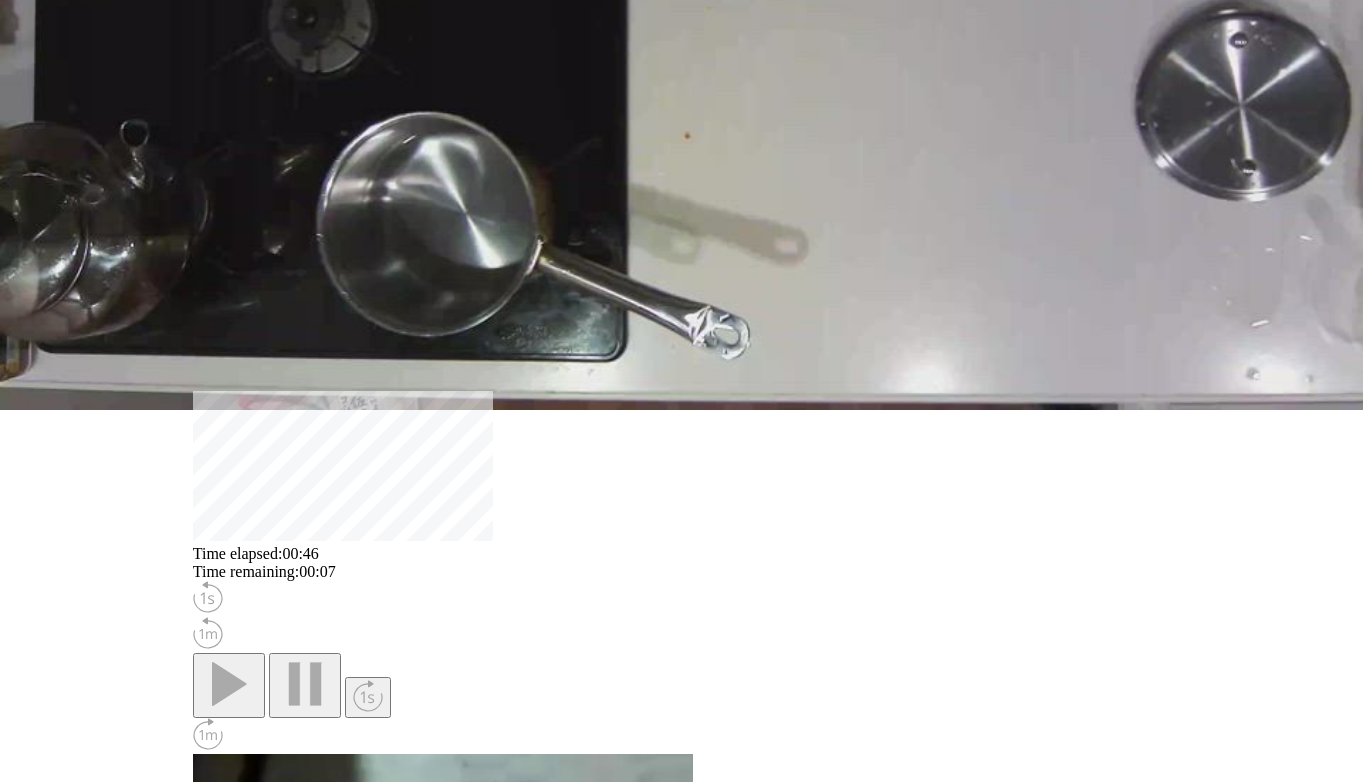 click at bounding box center [305, 684] 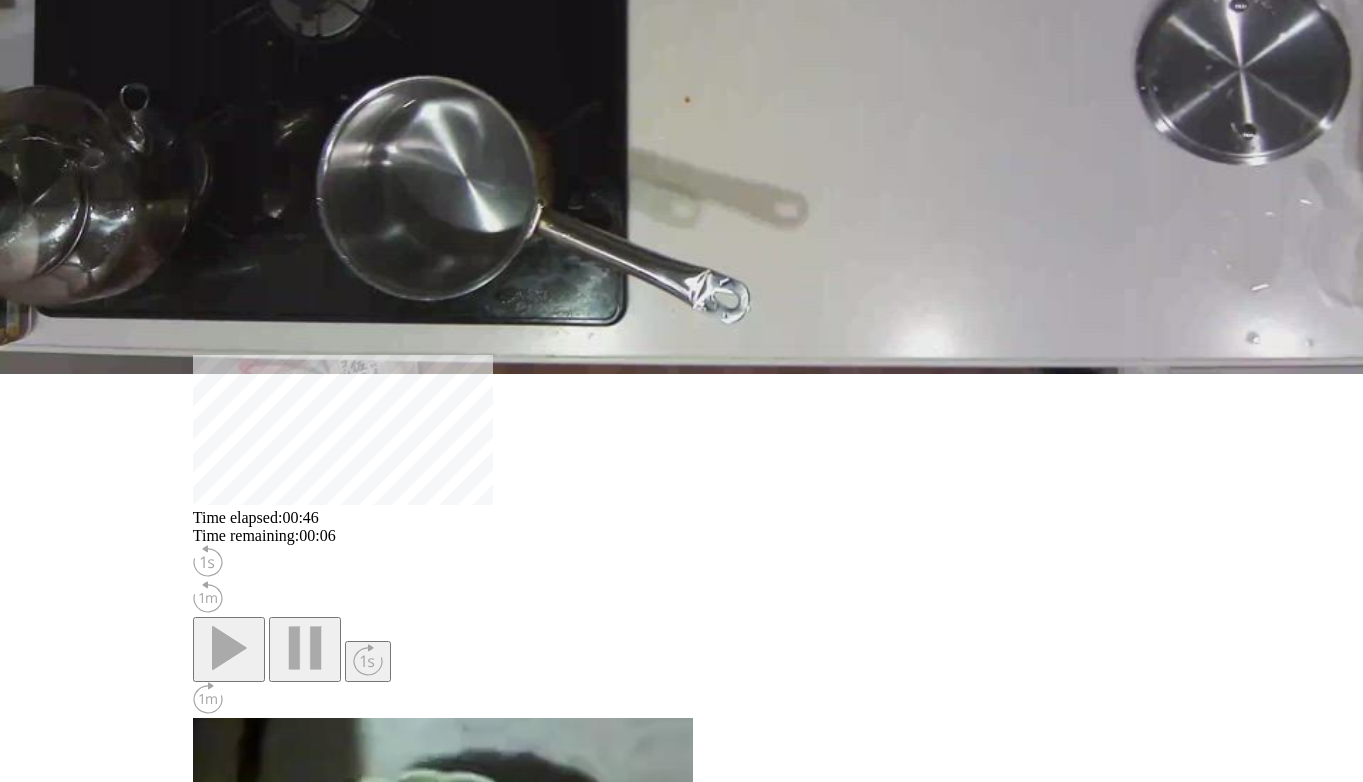 scroll, scrollTop: 307, scrollLeft: 0, axis: vertical 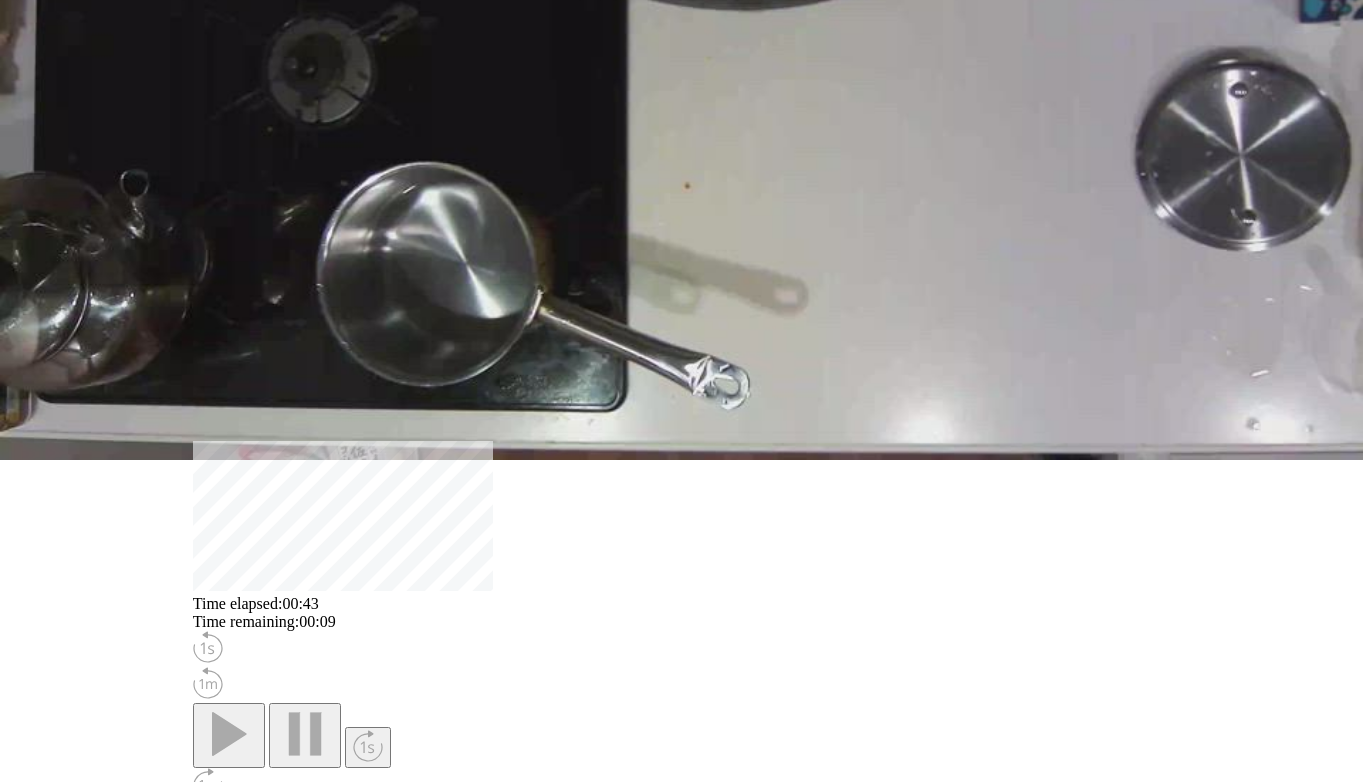 drag, startPoint x: 1038, startPoint y: 291, endPoint x: 989, endPoint y: 294, distance: 49.09175 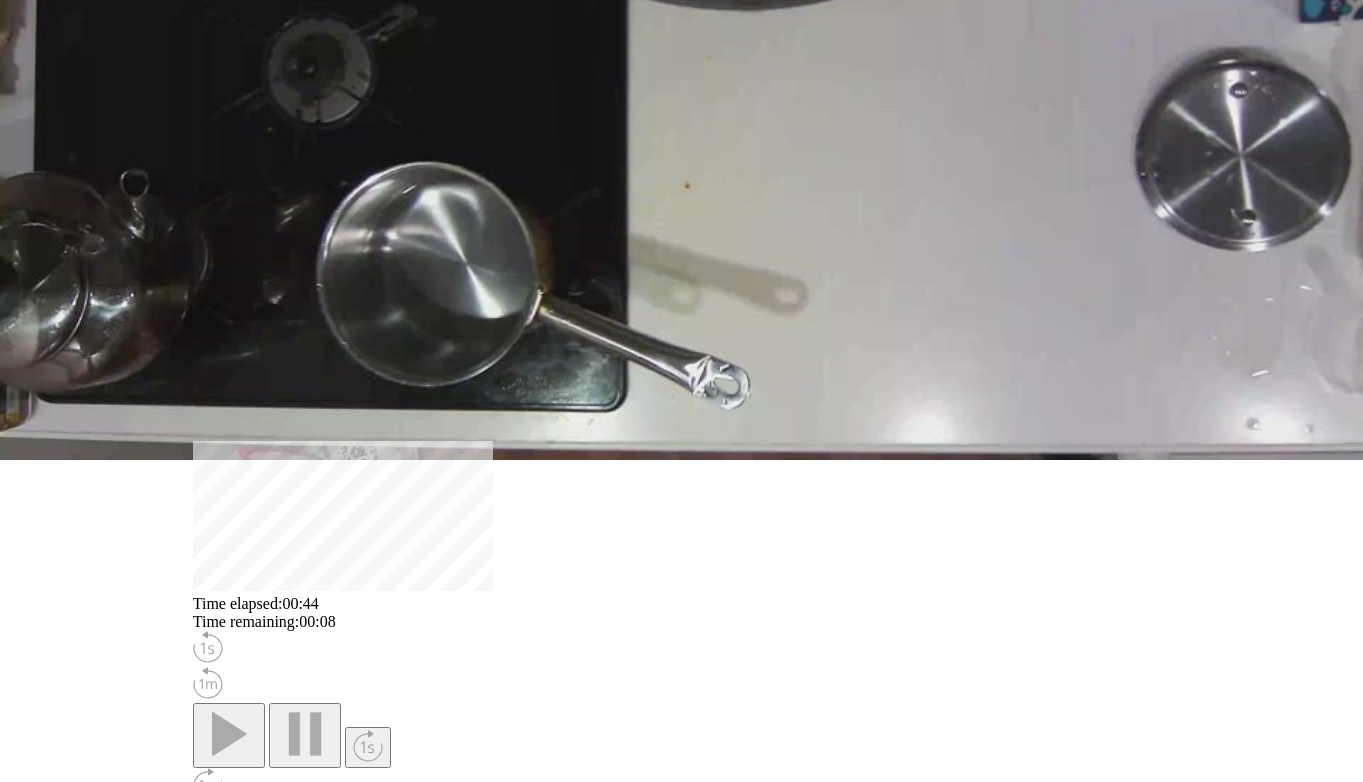 click on "Time elapsed:  00:44
Time remaining:  00:08" at bounding box center (682, 613) 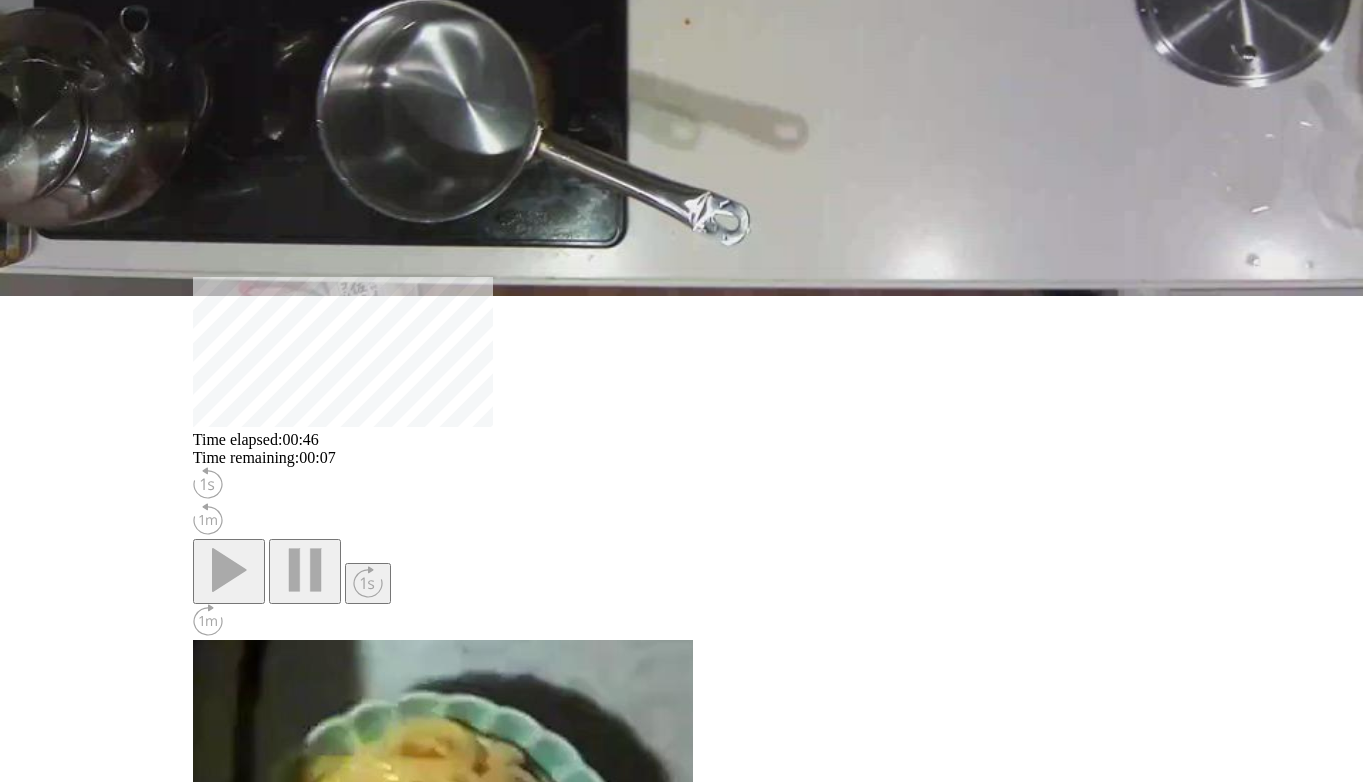scroll, scrollTop: 481, scrollLeft: 0, axis: vertical 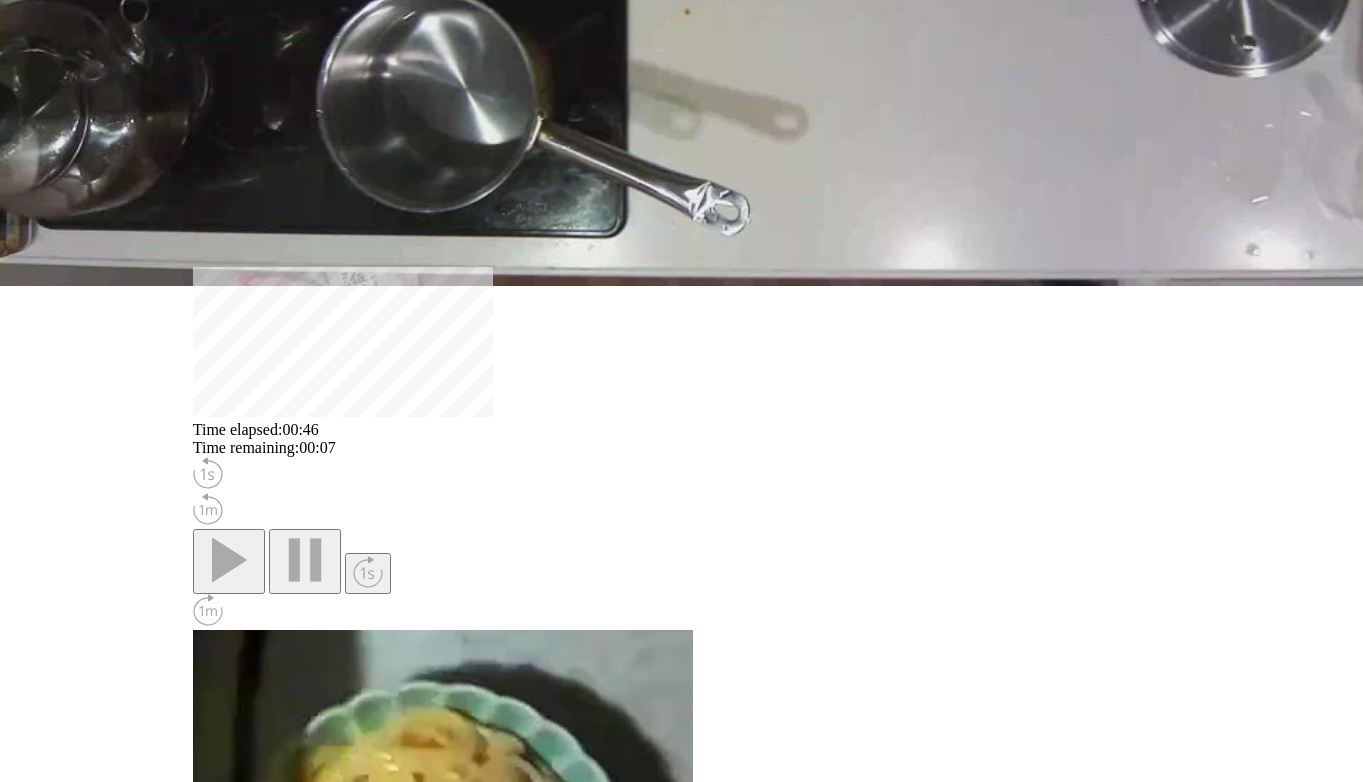 click on "**********" at bounding box center (682, 1459) 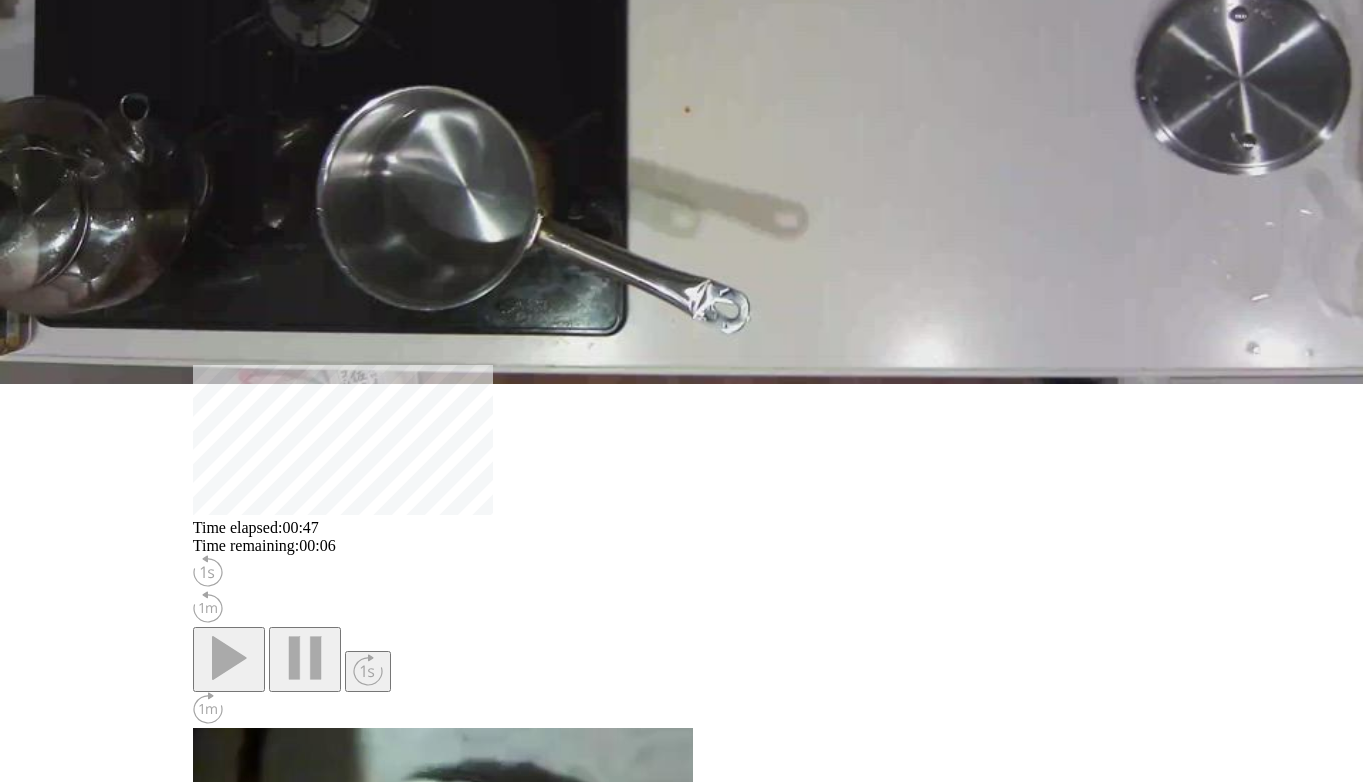 scroll, scrollTop: 273, scrollLeft: 0, axis: vertical 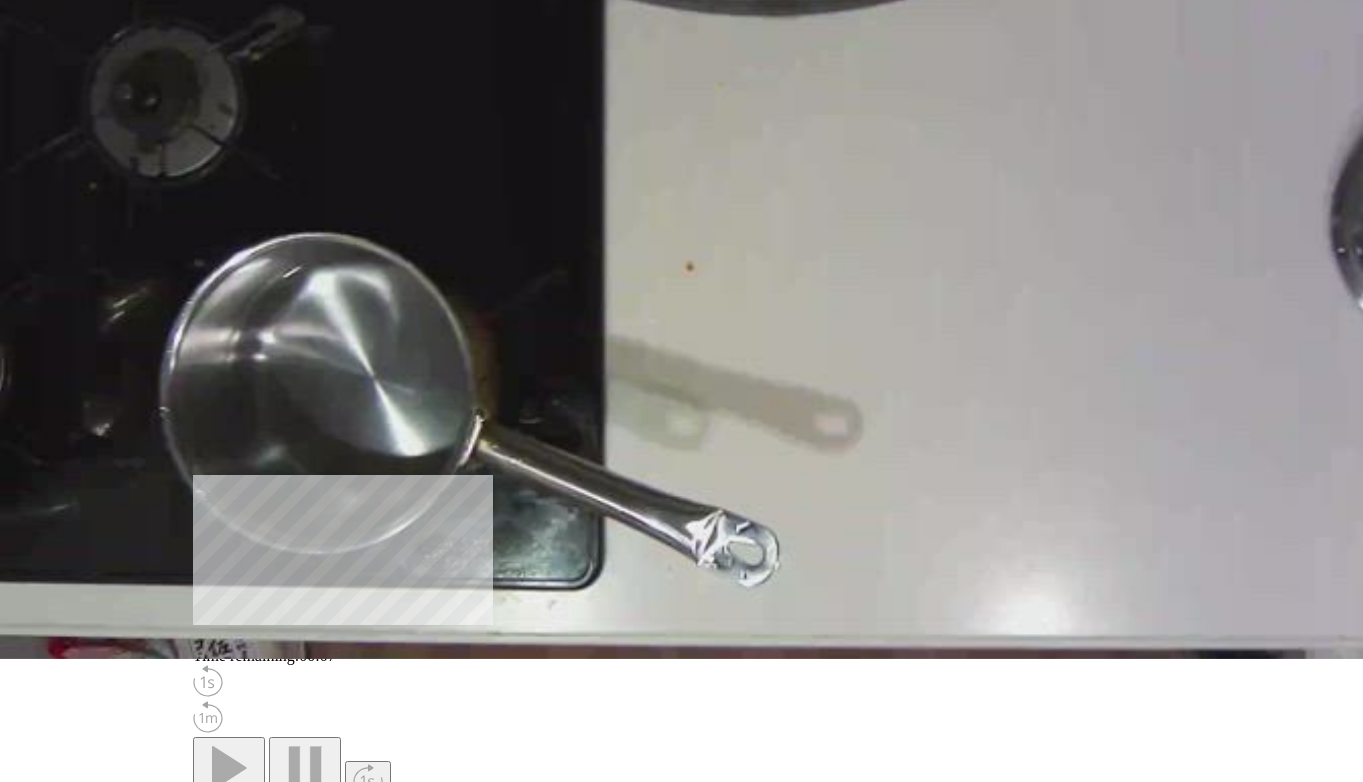 drag, startPoint x: 1089, startPoint y: 330, endPoint x: 1025, endPoint y: 338, distance: 64.49806 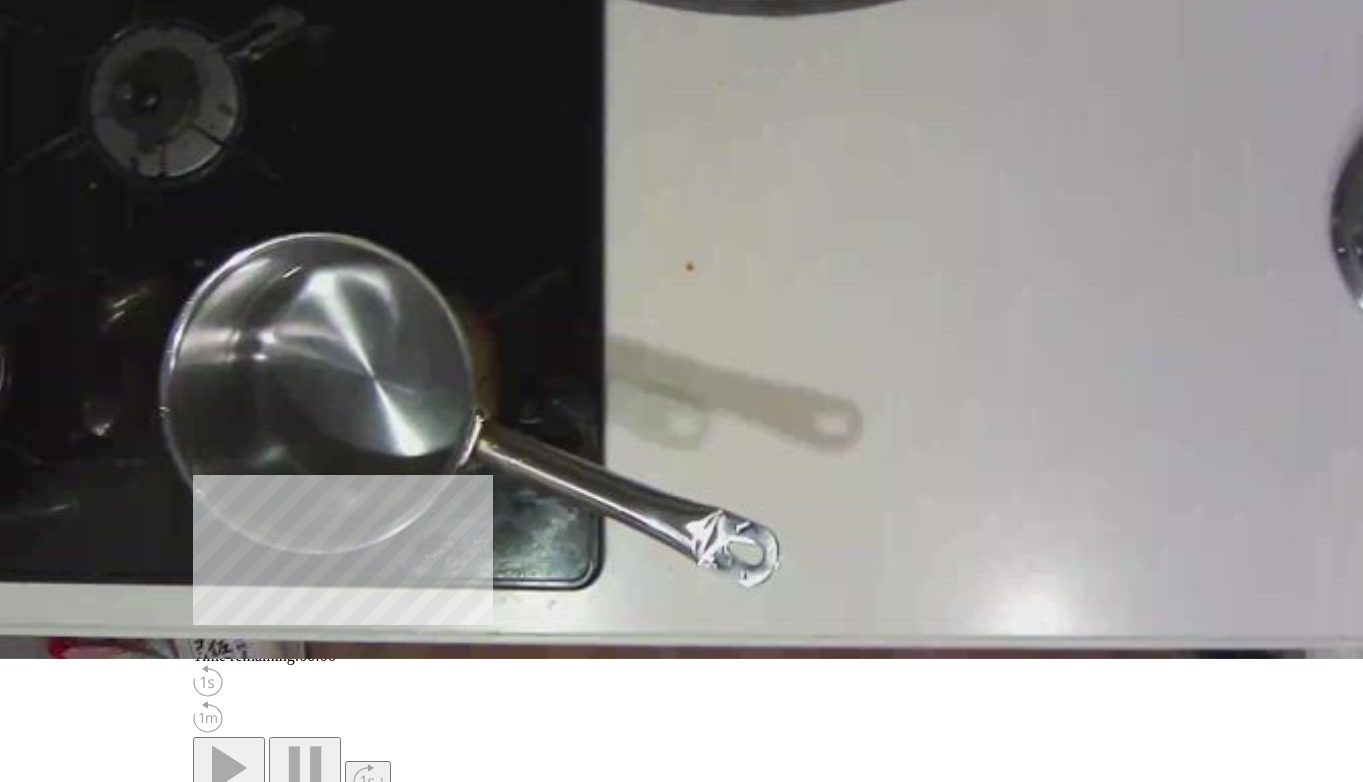 click at bounding box center [294, 767] 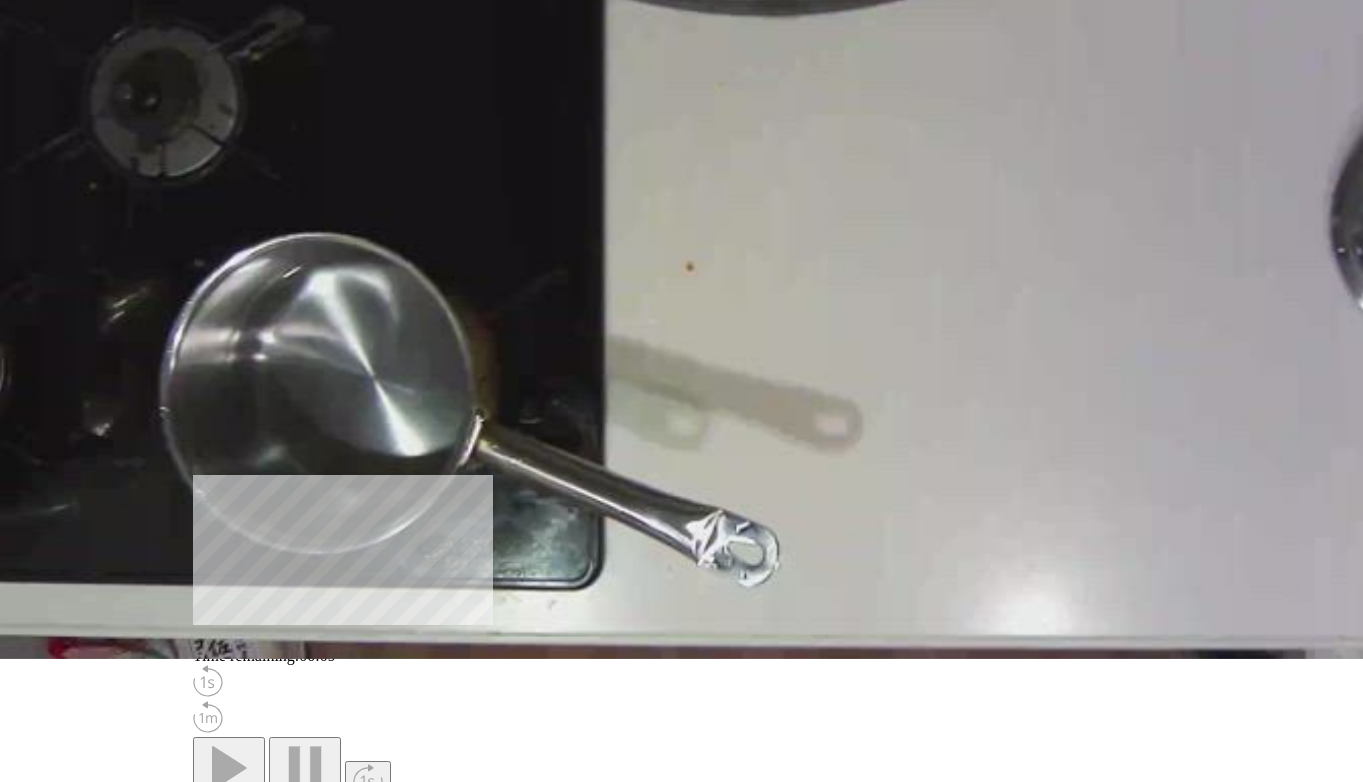 click on "Time elapsed:  00:43
Time remaining:  00:09" at bounding box center [682, 647] 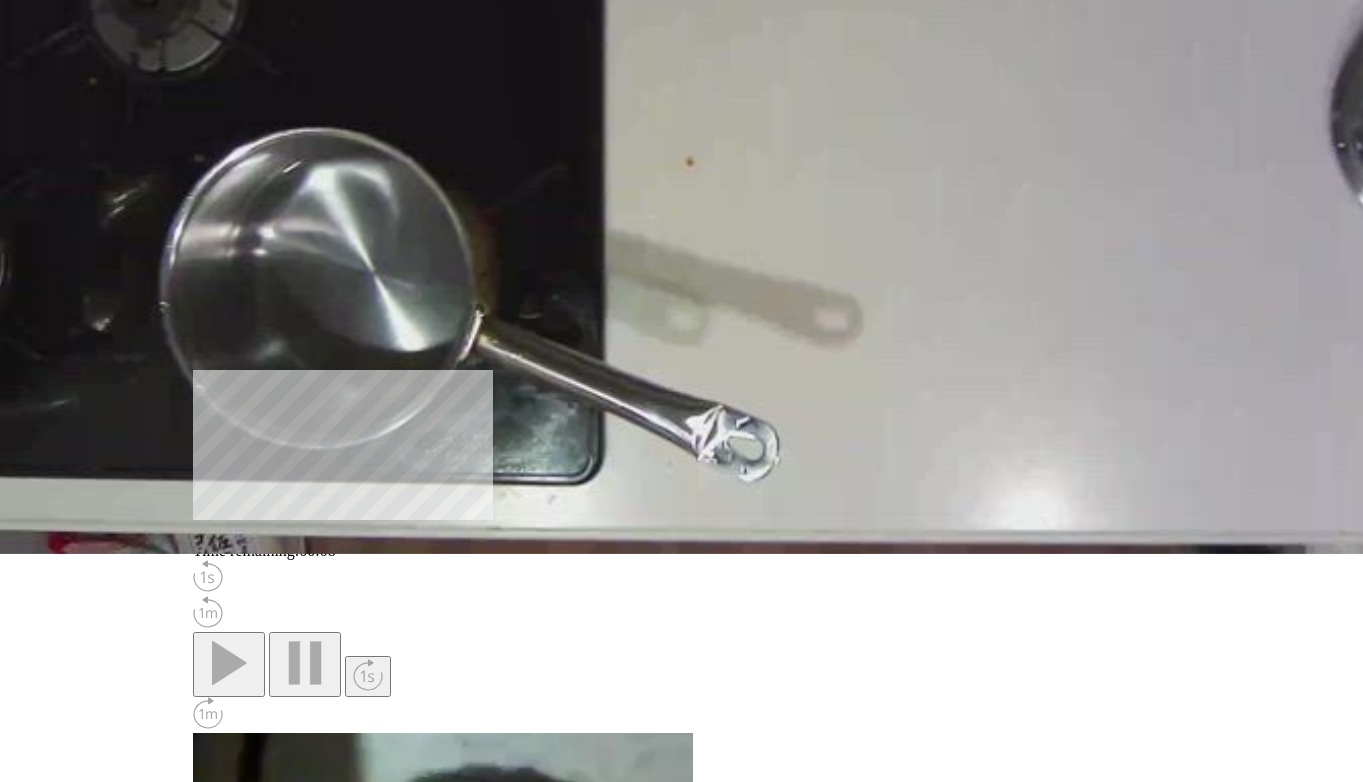 scroll, scrollTop: 494, scrollLeft: 0, axis: vertical 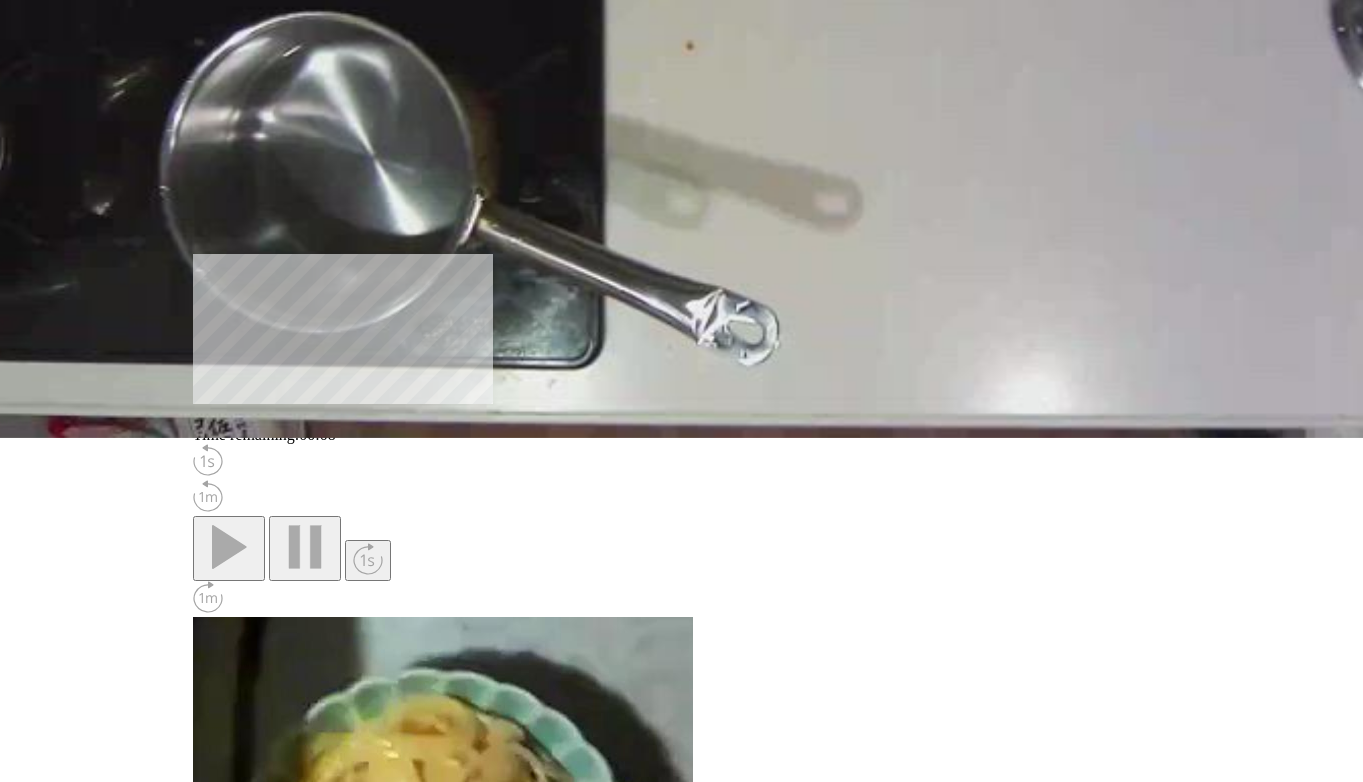 click on "**********" at bounding box center (286, 1396) 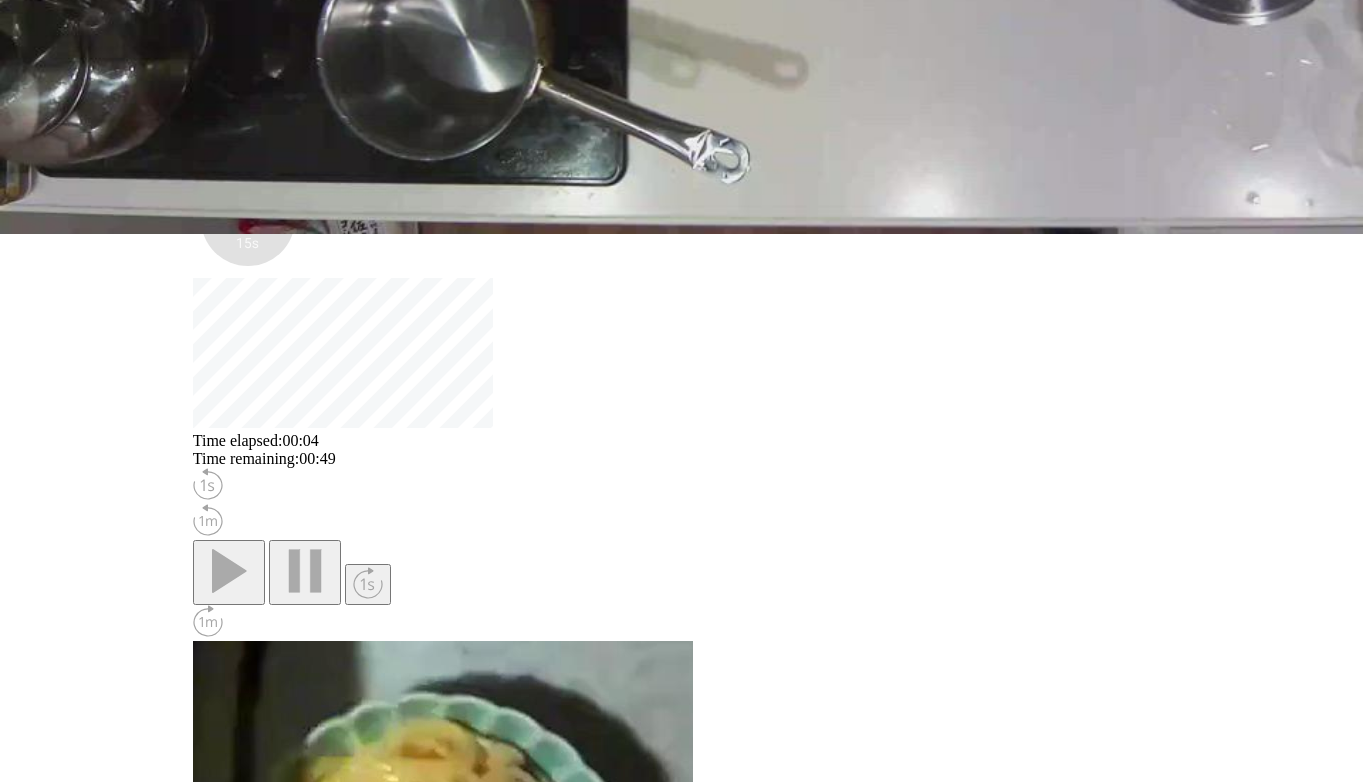 scroll, scrollTop: 534, scrollLeft: 0, axis: vertical 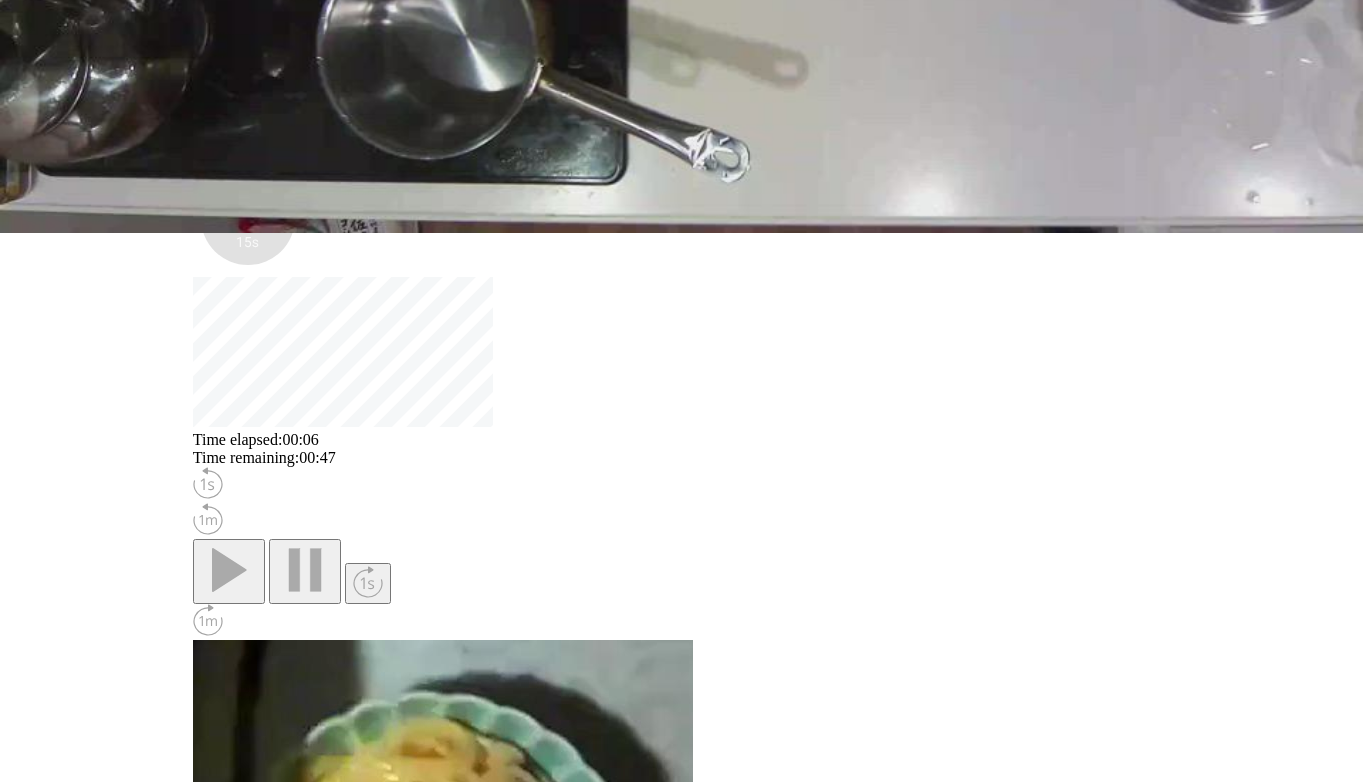 click on "**" at bounding box center (206, 1570) 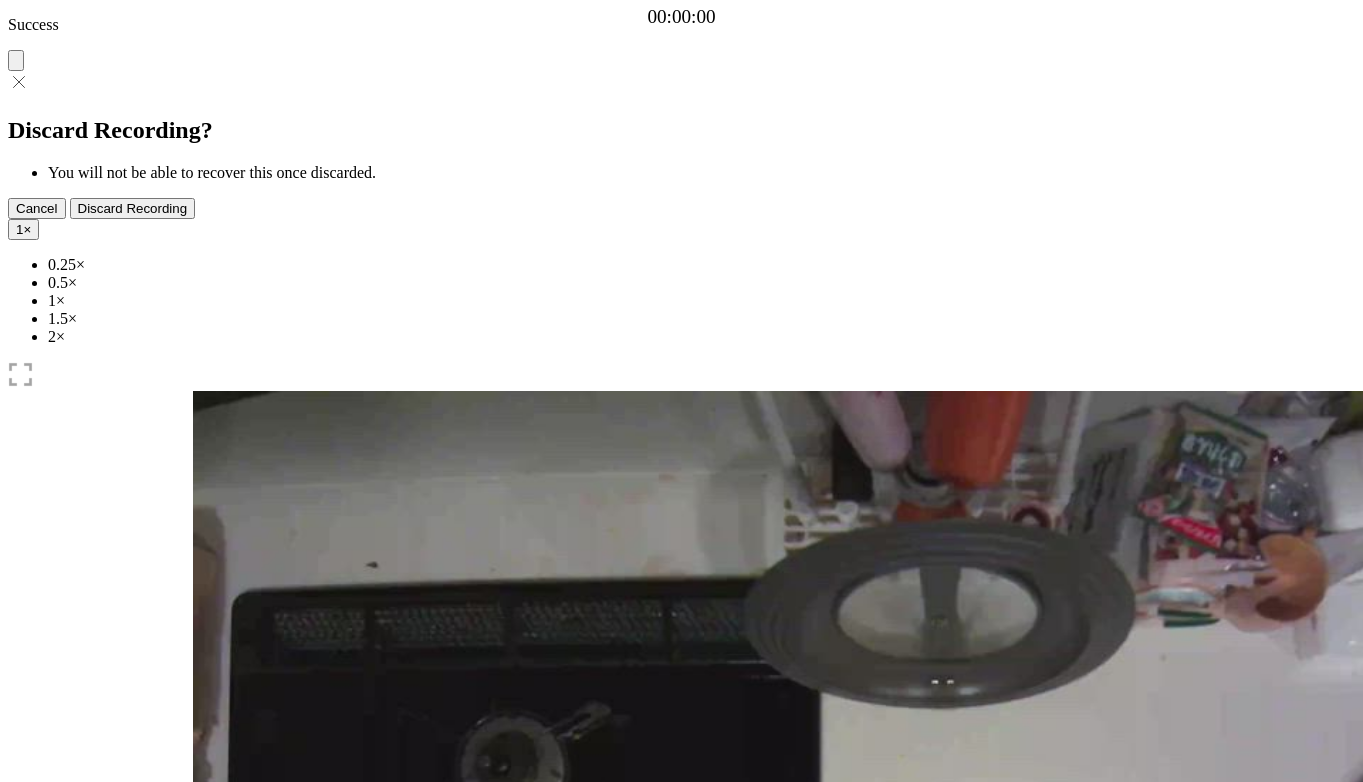 scroll, scrollTop: 0, scrollLeft: 0, axis: both 